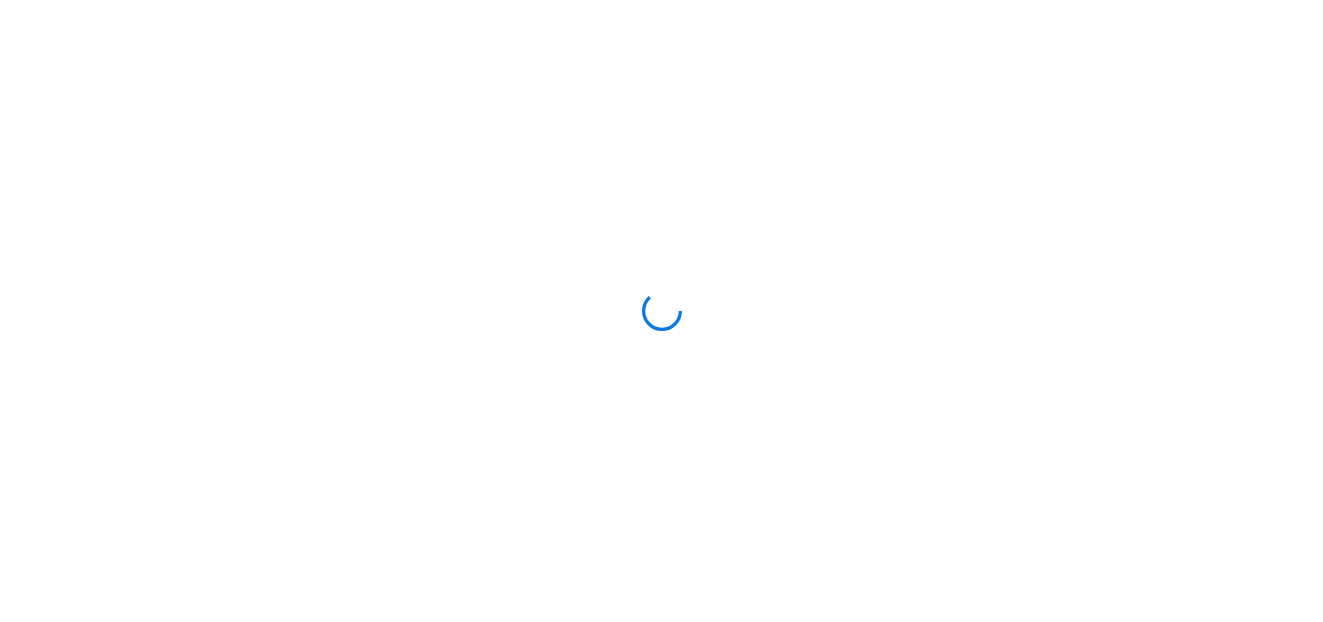 scroll, scrollTop: 0, scrollLeft: 0, axis: both 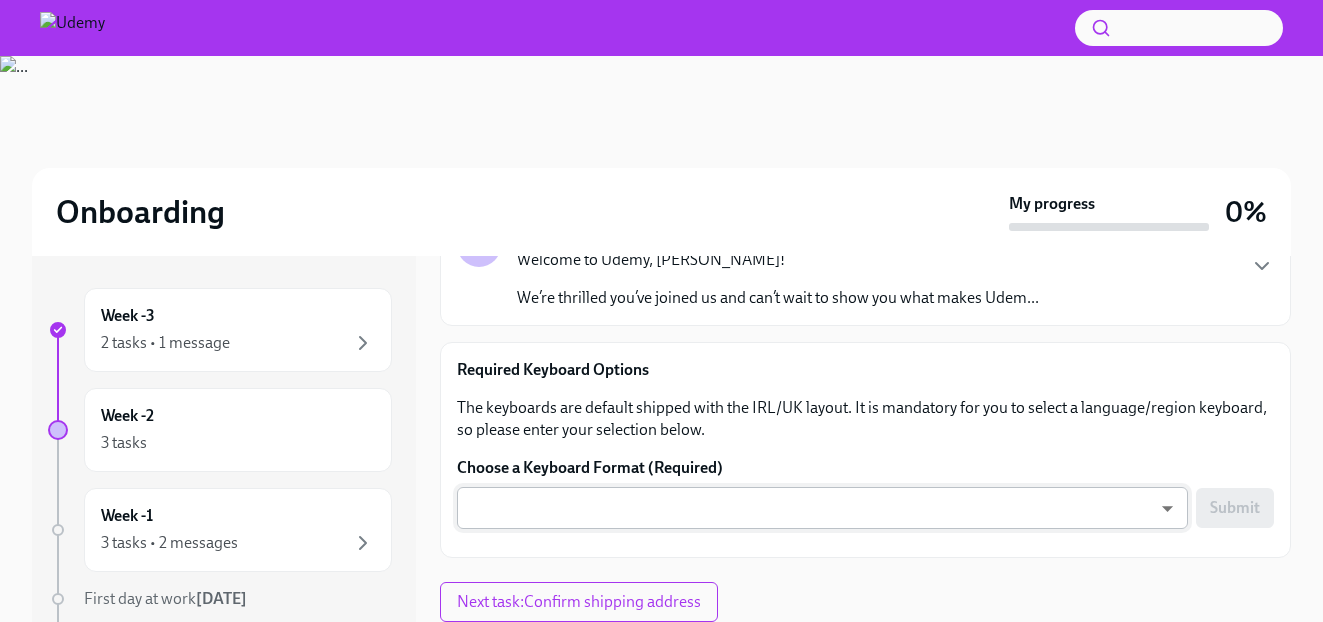 click on "Onboarding My progress 0% Week -3 2 tasks • 1 message Week -2 3 tasks Week -1 3 tasks • 2 messages First day at work  [DATE] Week 1 4 tasks • 6 messages Week 2 5 tasks • 3 messages Week 3 4 tasks • 2 messages Week 4 4 tasks • 2 messages Week 5 4 tasks • 2 messages Week 6 1 message Experience ends  [DATE] Please select from Keyboard Options (Required) To Do Due  [DATE] Welcome to Udemy - We’re So Happy You’re Here! Welcome to [GEOGRAPHIC_DATA], [PERSON_NAME]!
We’re thrilled you’ve joined us and can’t wait to show you what makes Udem... Required Keyboard Options The keyboards are default shipped with the IRL/UK layout. It is mandatory for you to select a language/region keyboard, so please enter your selection below. Choose a Keyboard Format (Required) ​ ​ Submit Next task :  Confirm shipping address" at bounding box center (661, 339) 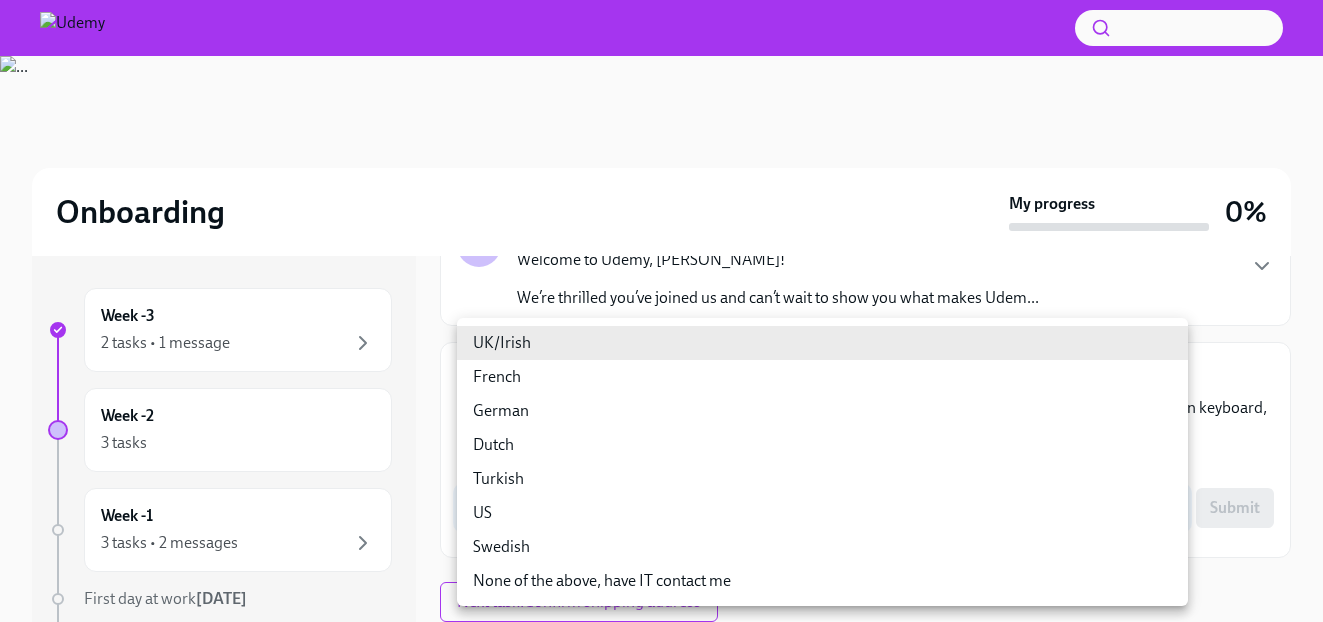 click at bounding box center [661, 311] 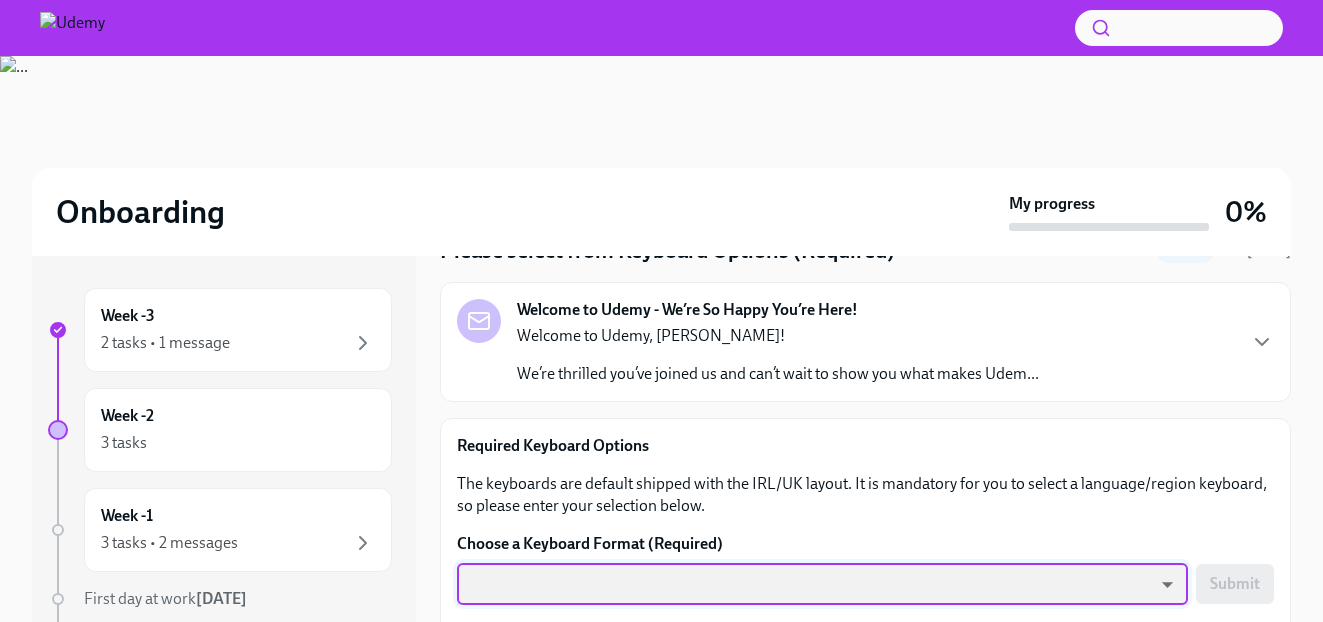 scroll, scrollTop: 168, scrollLeft: 0, axis: vertical 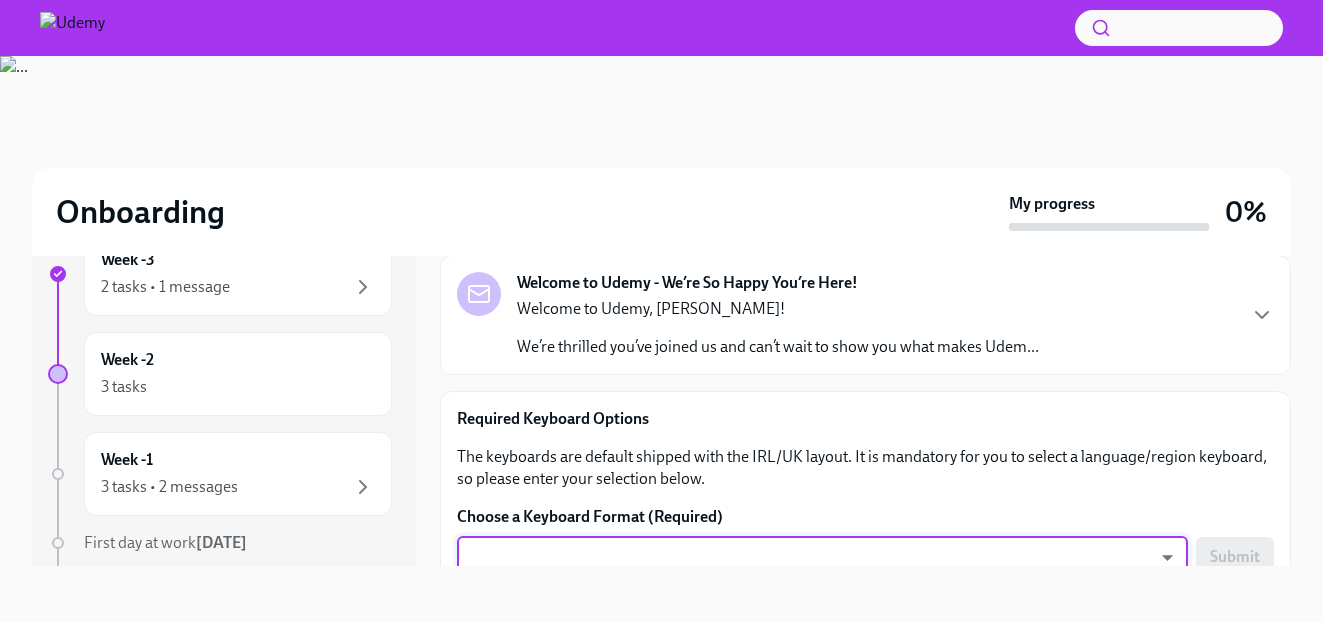 click on "Welcome to Udemy - We’re So Happy You’re Here! Welcome to [GEOGRAPHIC_DATA], [PERSON_NAME]!
We’re thrilled you’ve joined us and can’t wait to show you what makes Udem..." at bounding box center [865, 315] 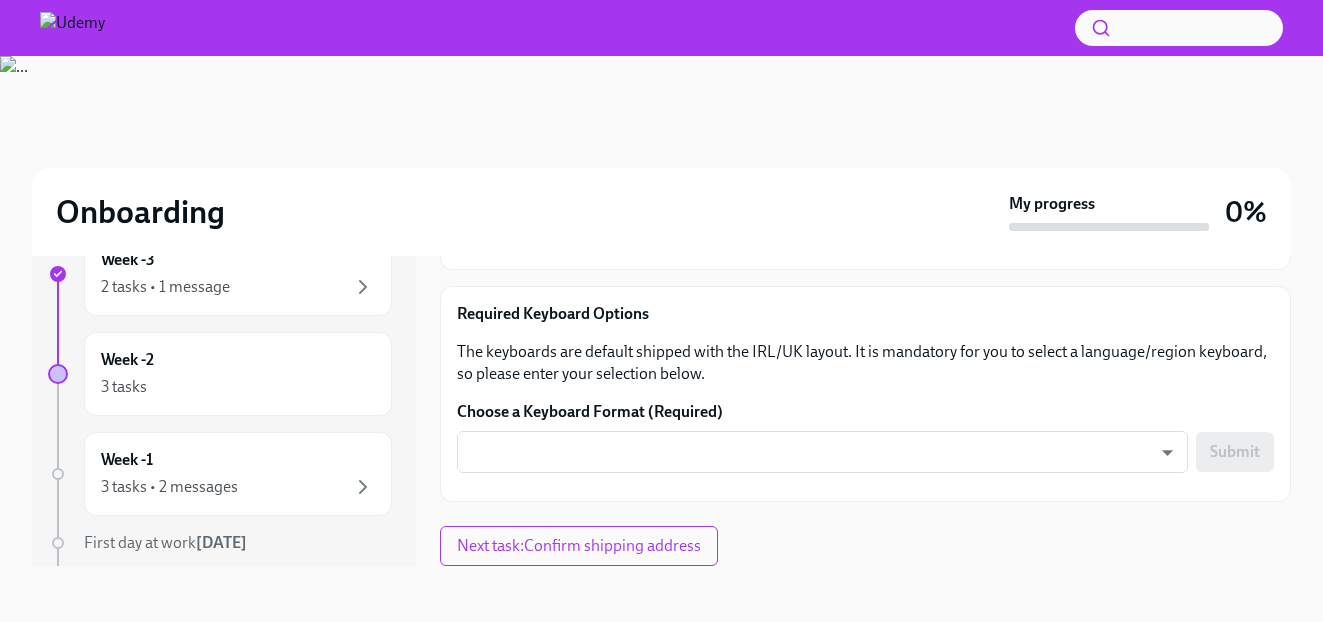 scroll, scrollTop: 807, scrollLeft: 0, axis: vertical 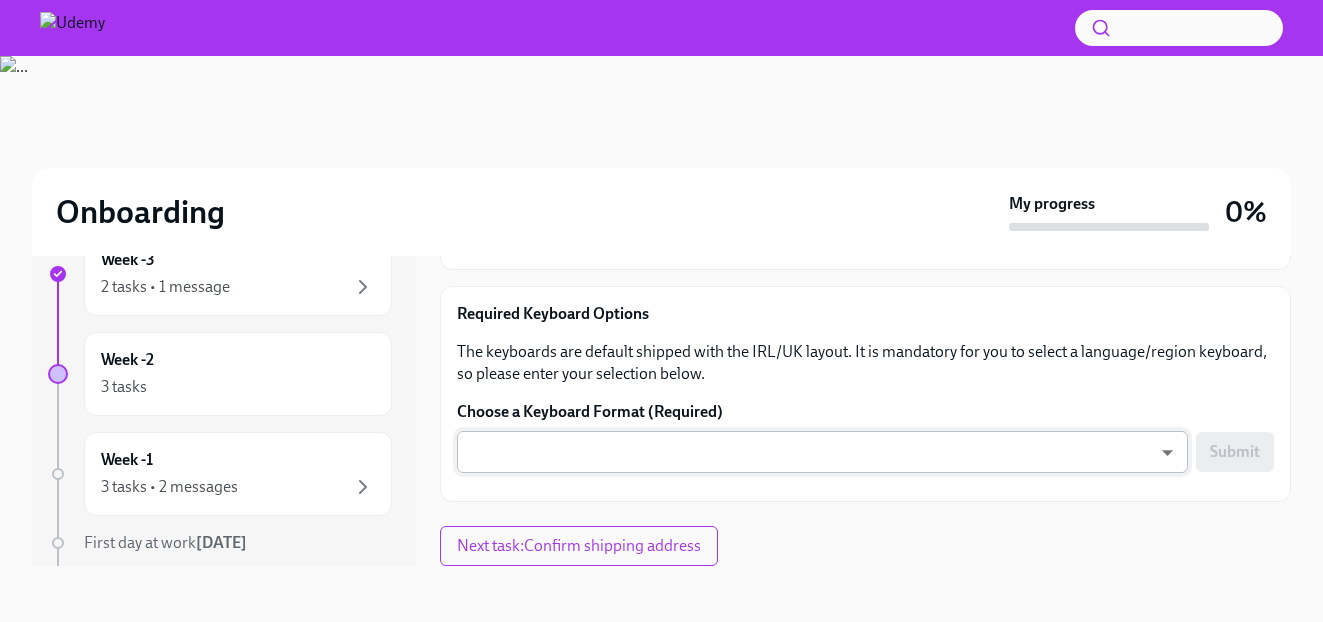 click on "Onboarding My progress 0% Week -3 2 tasks • 1 message Week -2 3 tasks Week -1 3 tasks • 2 messages First day at work  [DATE] Week 1 4 tasks • 6 messages Week 2 5 tasks • 3 messages Week 3 4 tasks • 2 messages Week 4 4 tasks • 2 messages Week 5 4 tasks • 2 messages Week 6 1 message Experience ends  [DATE] Please select from Keyboard Options (Required) To Do Due  [DATE] Welcome to Udemy - We’re So Happy You’re Here! [DATE] Welcome to [GEOGRAPHIC_DATA], [PERSON_NAME]!
We’re thrilled you’ve joined us and can’t wait to show you what makes Udemy such a special place to work.
Every person contributes to our incredible culture, and your presence here truly matters. By joining Udemy, you’ve become part of a global team united by a shared mission:  Transforming Lives through Learning .
You’ll soon experience the purpose that drives our work—and the support of passionate, optimistic teammates who’ll challenge and inspire you.
What to Expect Before Your First Day:
Best," at bounding box center [661, 283] 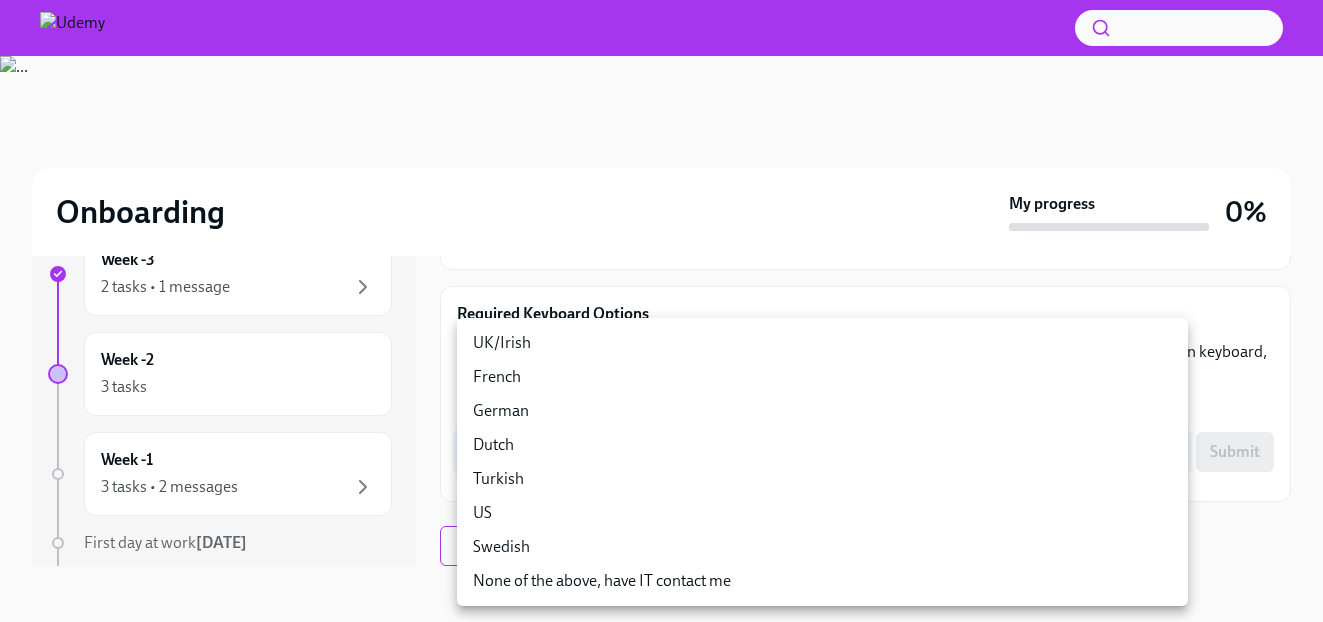 click on "US" at bounding box center (822, 513) 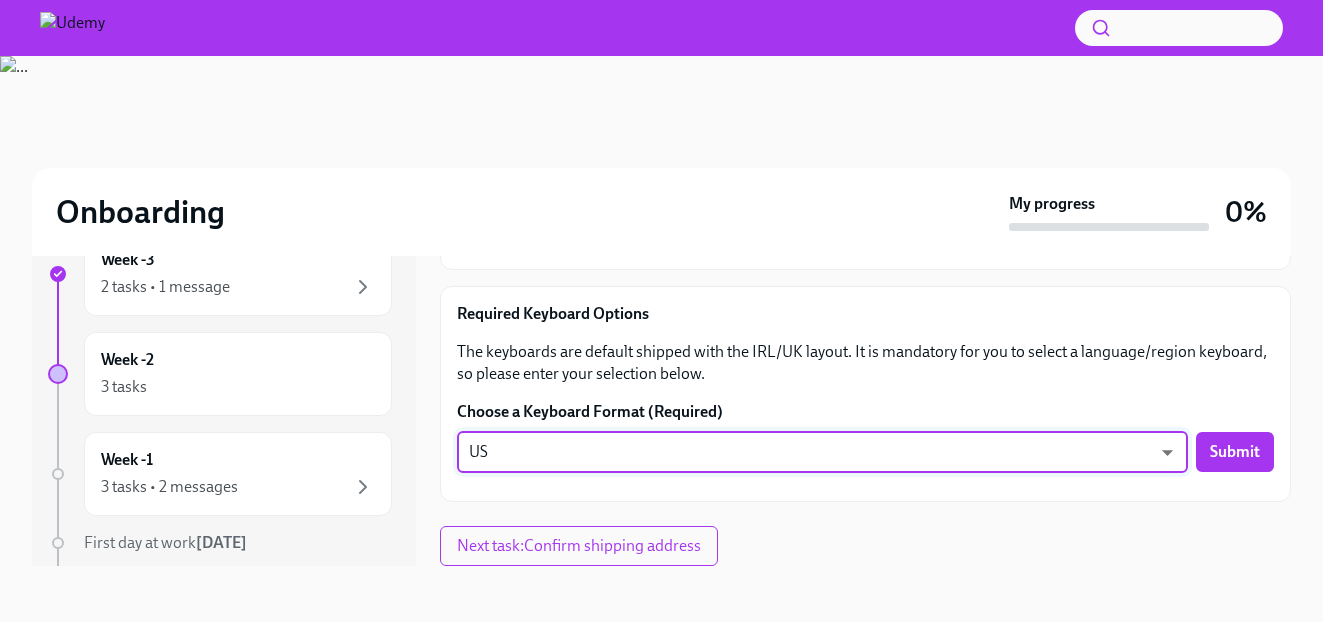 click on "Onboarding My progress 0% Week -3 2 tasks • 1 message Week -2 3 tasks Week -1 3 tasks • 2 messages First day at work  [DATE] Week 1 4 tasks • 6 messages Week 2 5 tasks • 3 messages Week 3 4 tasks • 2 messages Week 4 4 tasks • 2 messages Week 5 4 tasks • 2 messages Week 6 1 message Experience ends  [DATE] Please select from Keyboard Options (Required) To Do Due  [DATE] Welcome to Udemy - We’re So Happy You’re Here! [DATE] Welcome to [GEOGRAPHIC_DATA], [PERSON_NAME]!
We’re thrilled you’ve joined us and can’t wait to show you what makes Udemy such a special place to work.
Every person contributes to our incredible culture, and your presence here truly matters. By joining Udemy, you’ve become part of a global team united by a shared mission:  Transforming Lives through Learning .
You’ll soon experience the purpose that drives our work—and the support of passionate, optimistic teammates who’ll challenge and inspire you.
What to Expect Before Your First Day:
Best," at bounding box center (661, 283) 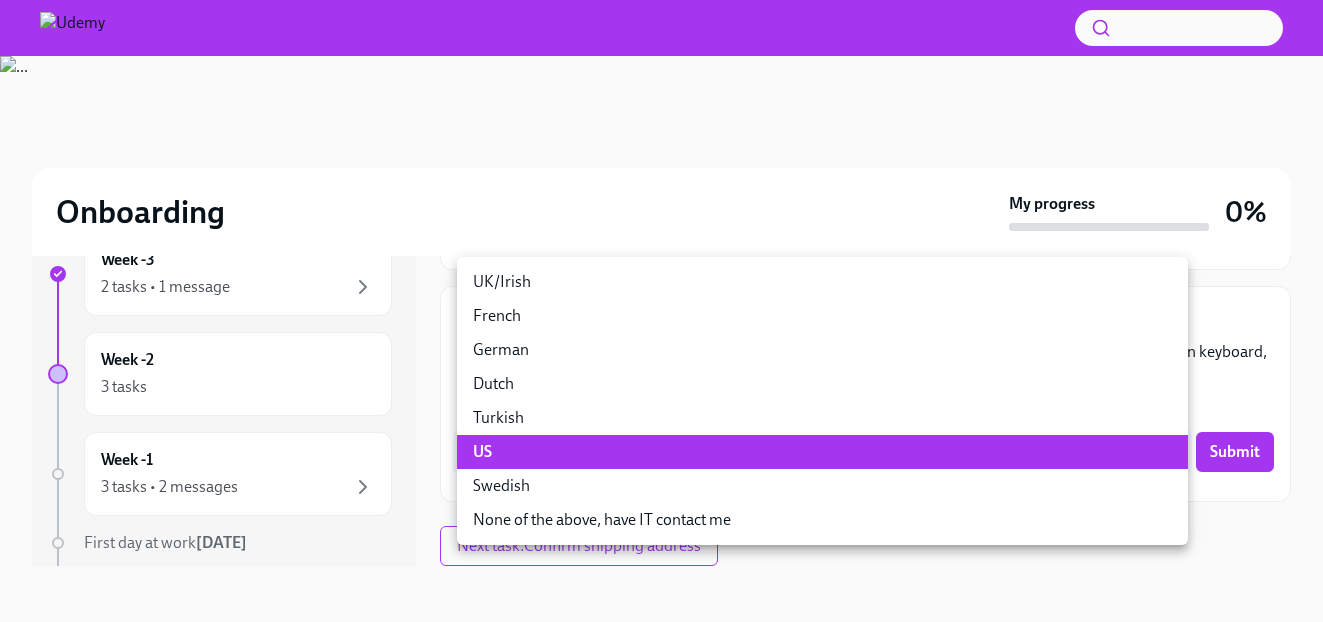 click on "US" at bounding box center [822, 452] 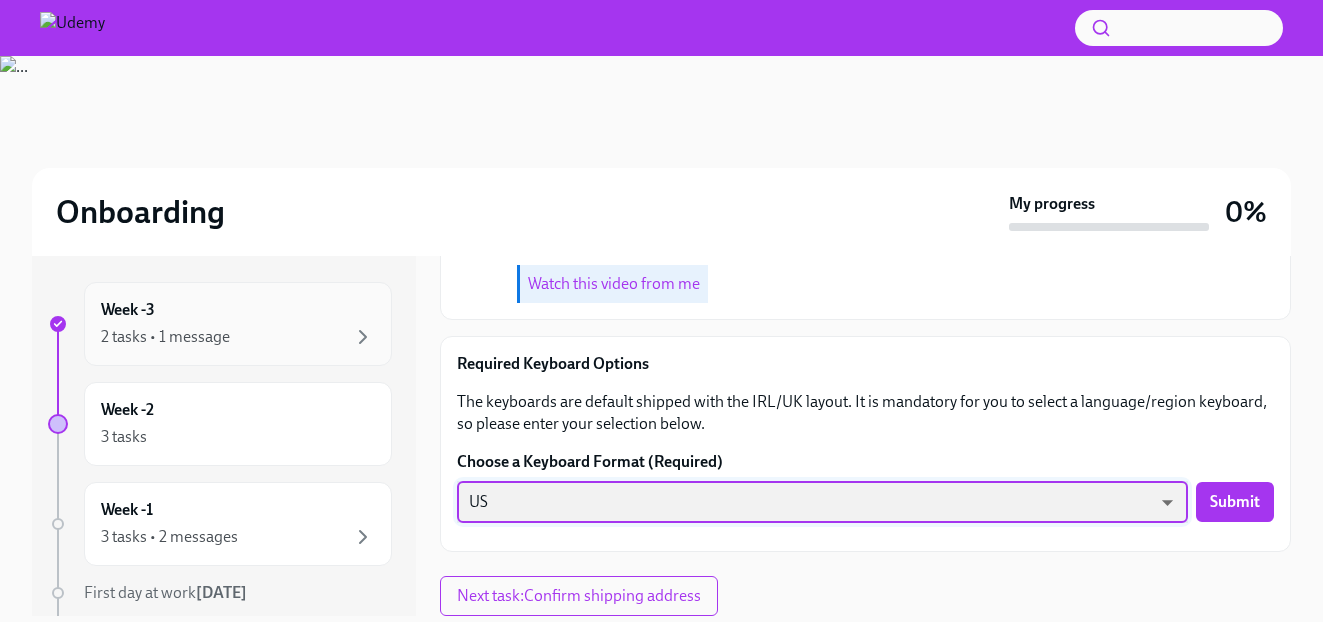 scroll, scrollTop: 0, scrollLeft: 0, axis: both 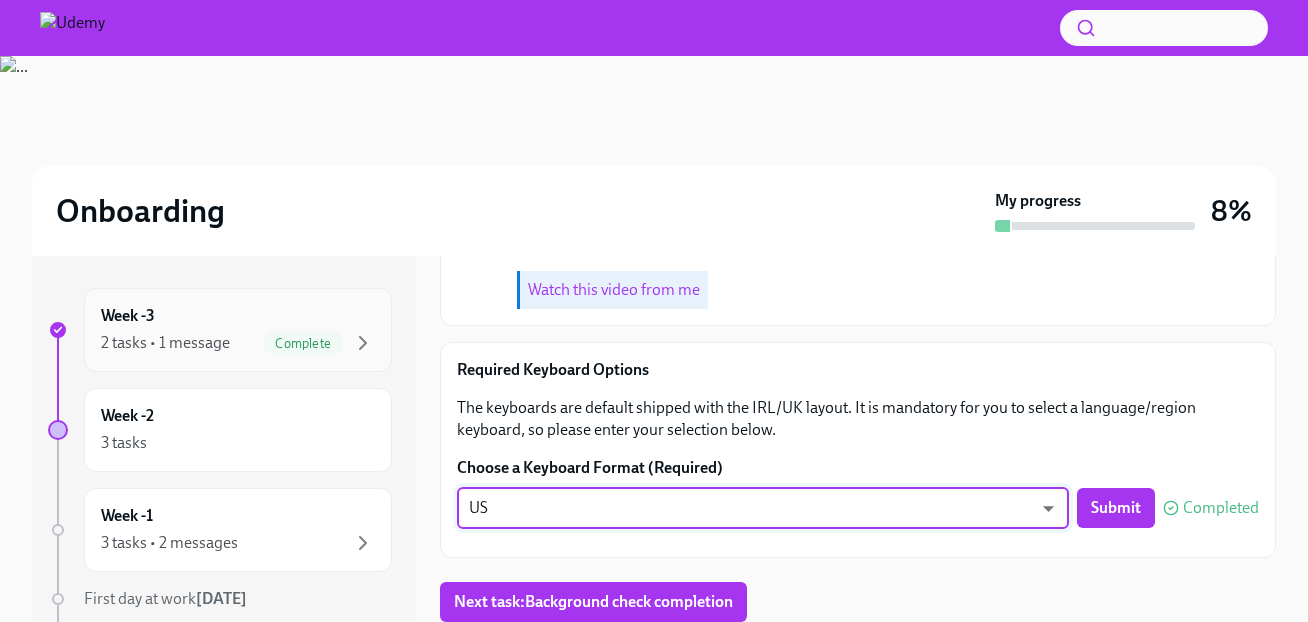 click on "Week -3 2 tasks • 1 message Complete" at bounding box center [238, 330] 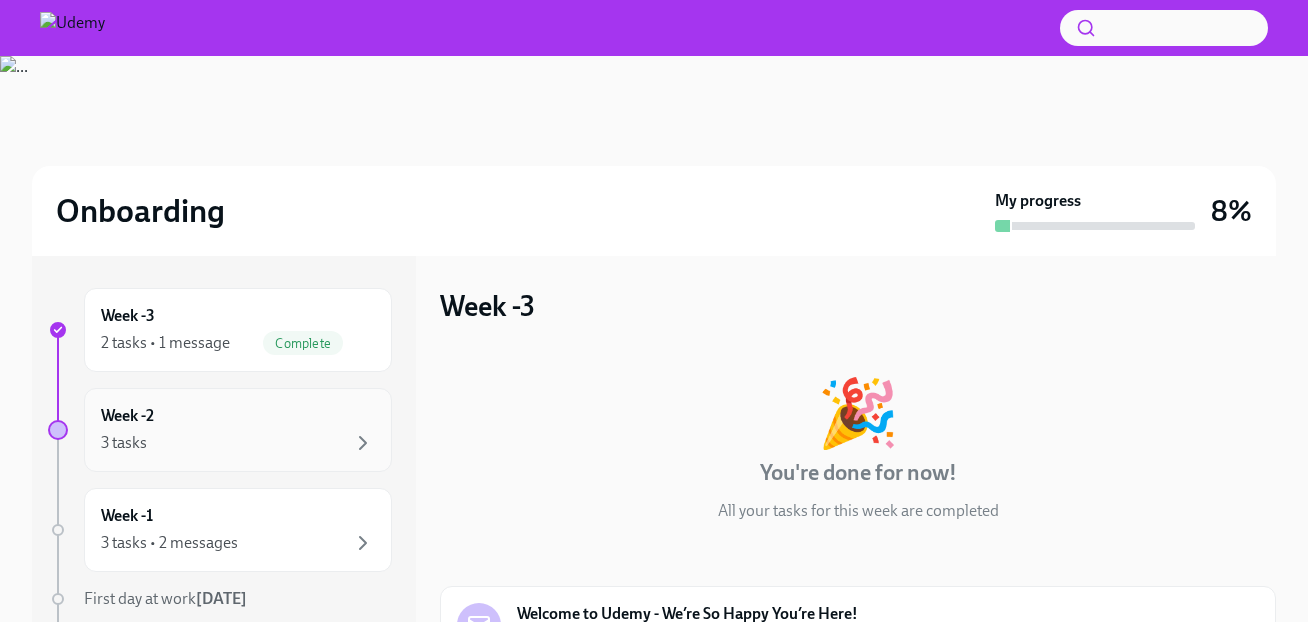 click on "Week -2 3 tasks" at bounding box center (238, 430) 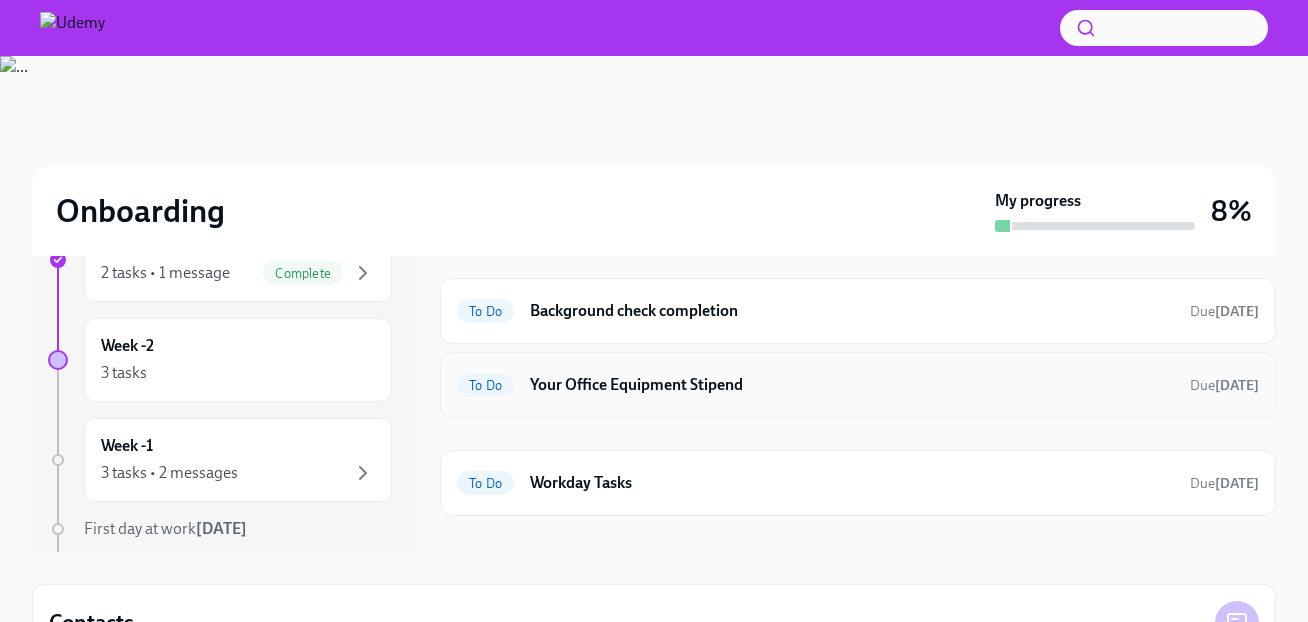 scroll, scrollTop: 0, scrollLeft: 0, axis: both 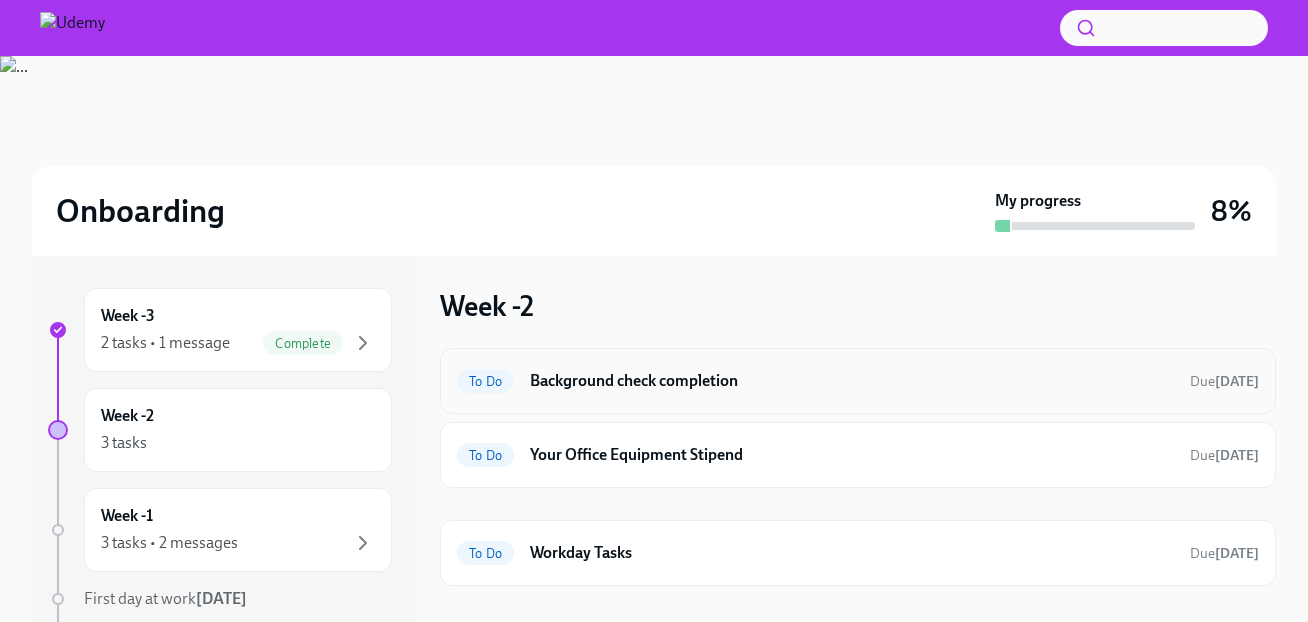 click on "Background check completion" at bounding box center [852, 381] 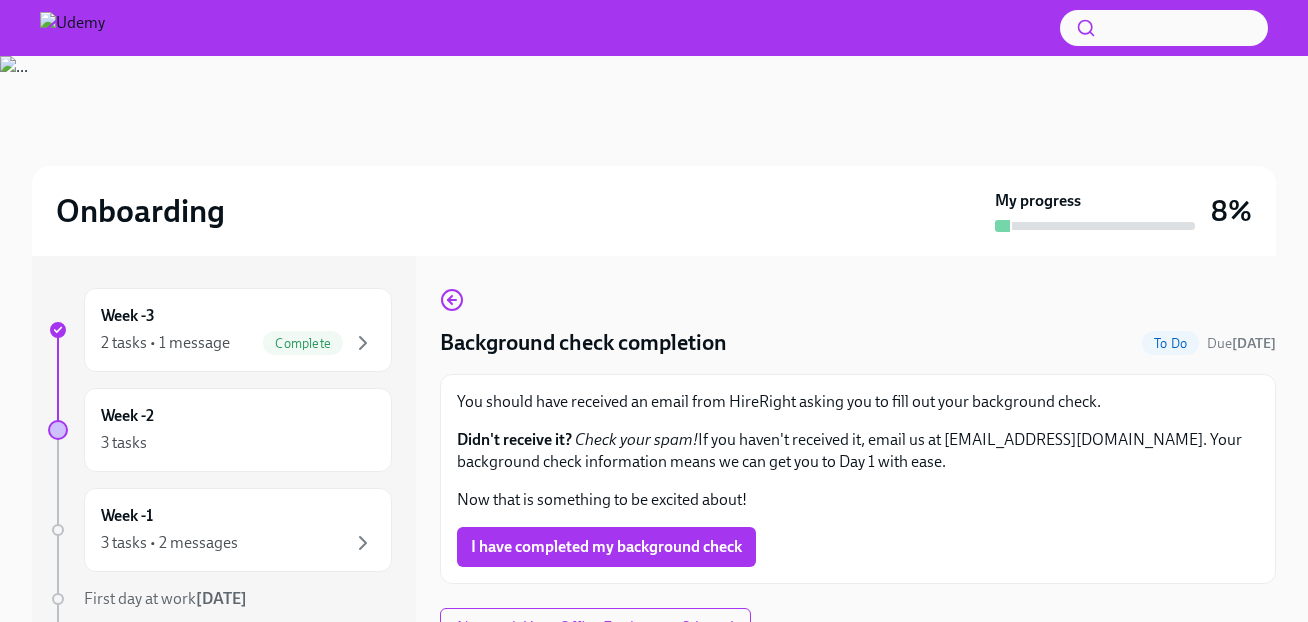 scroll, scrollTop: 26, scrollLeft: 0, axis: vertical 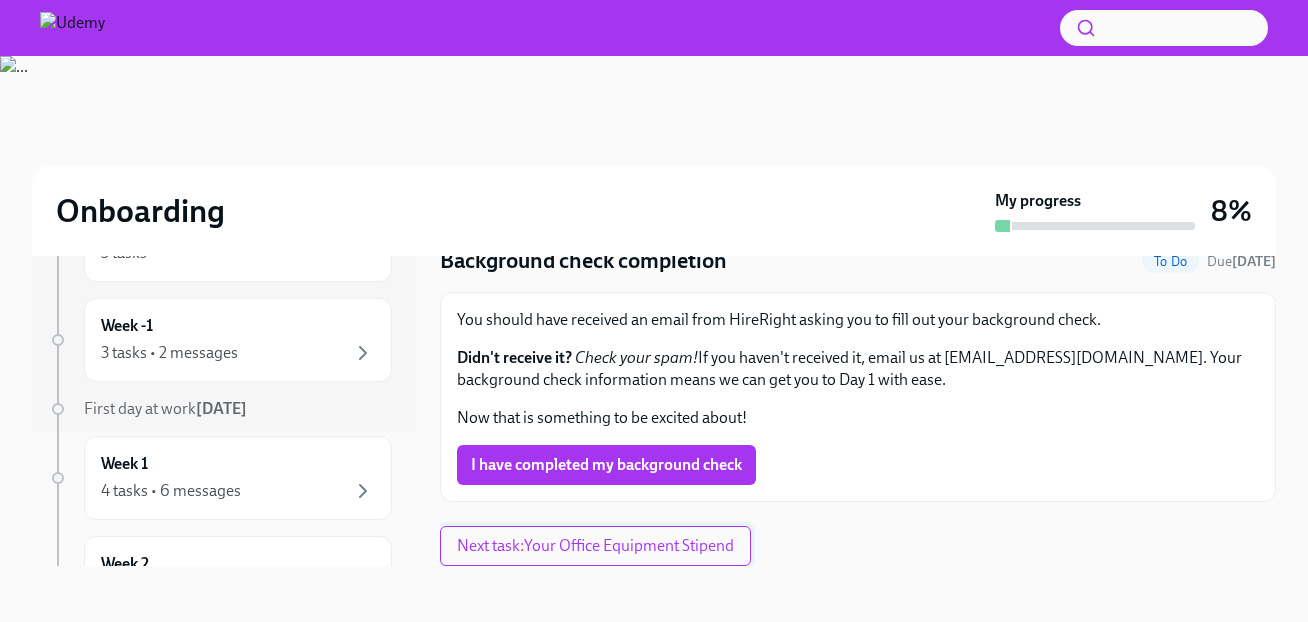 click on "Next task :  Your Office Equipment Stipend" at bounding box center (595, 546) 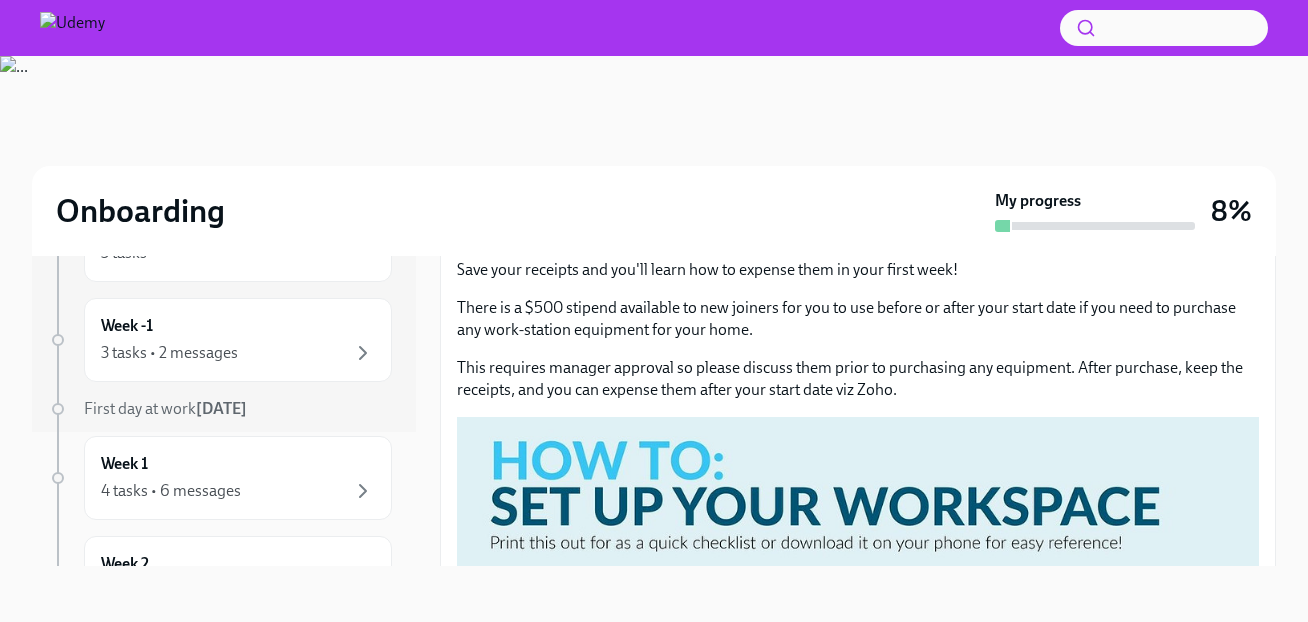scroll, scrollTop: 296, scrollLeft: 0, axis: vertical 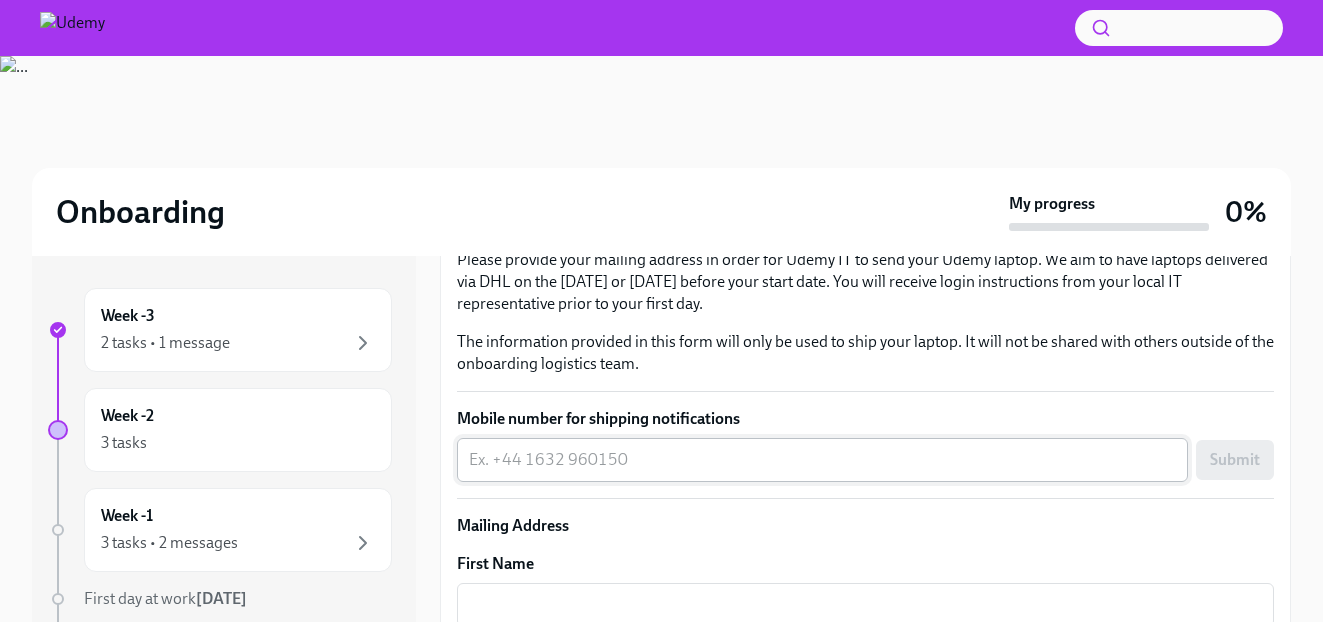 click on "Mobile number for shipping notifications" at bounding box center [822, 460] 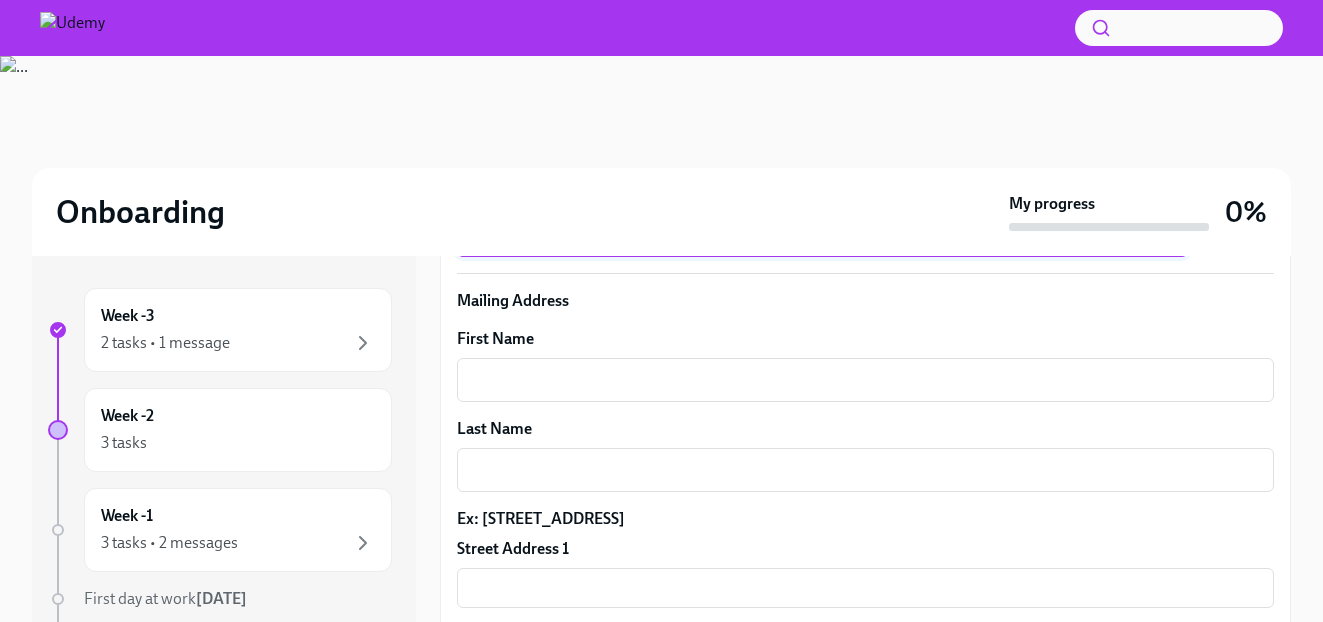 scroll, scrollTop: 556, scrollLeft: 0, axis: vertical 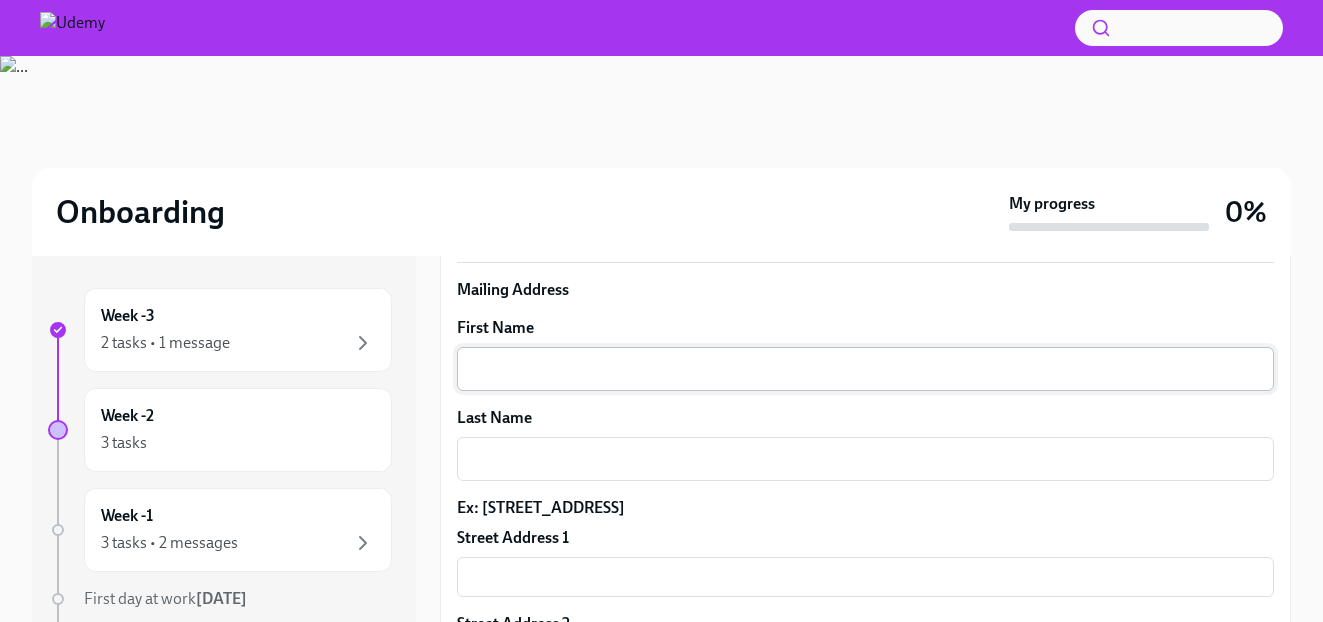 type on "+353834754948" 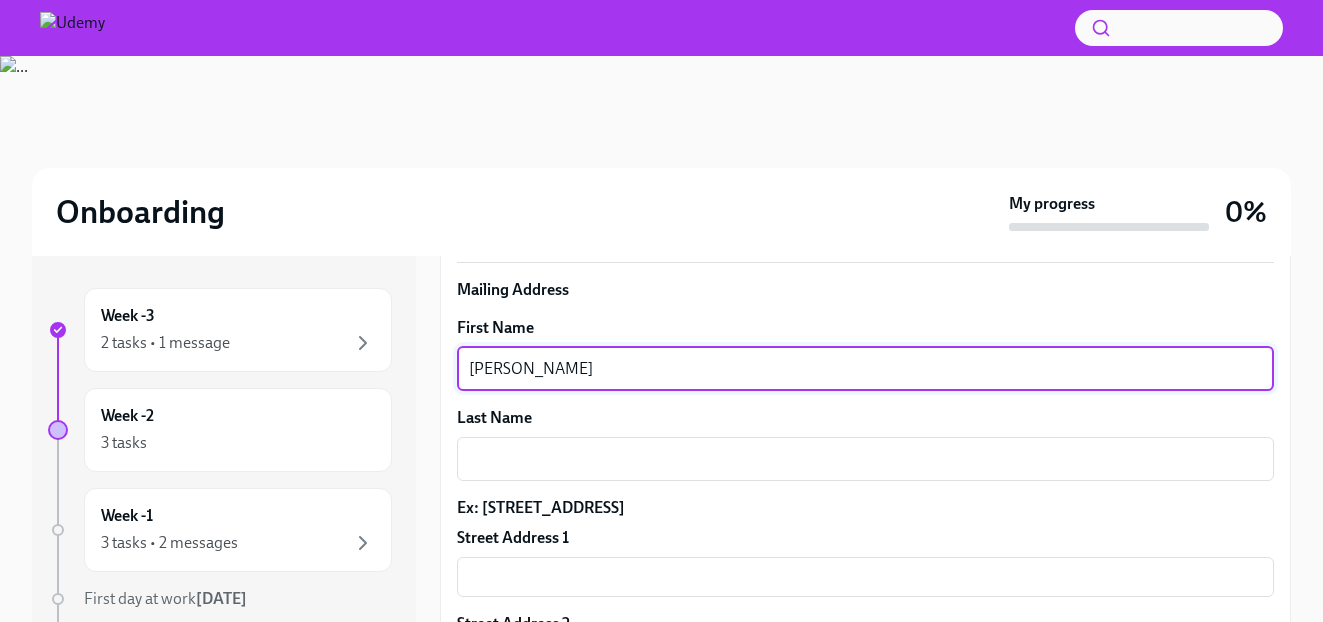 type on "Tomas" 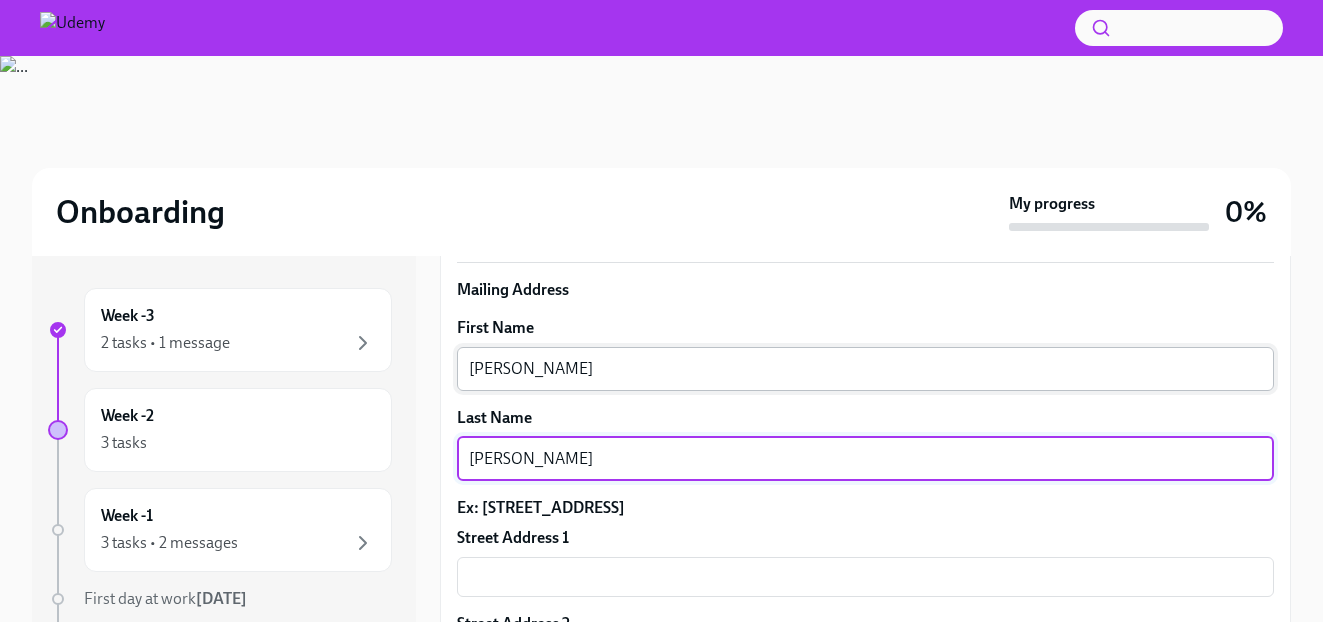 type on "Riccardi" 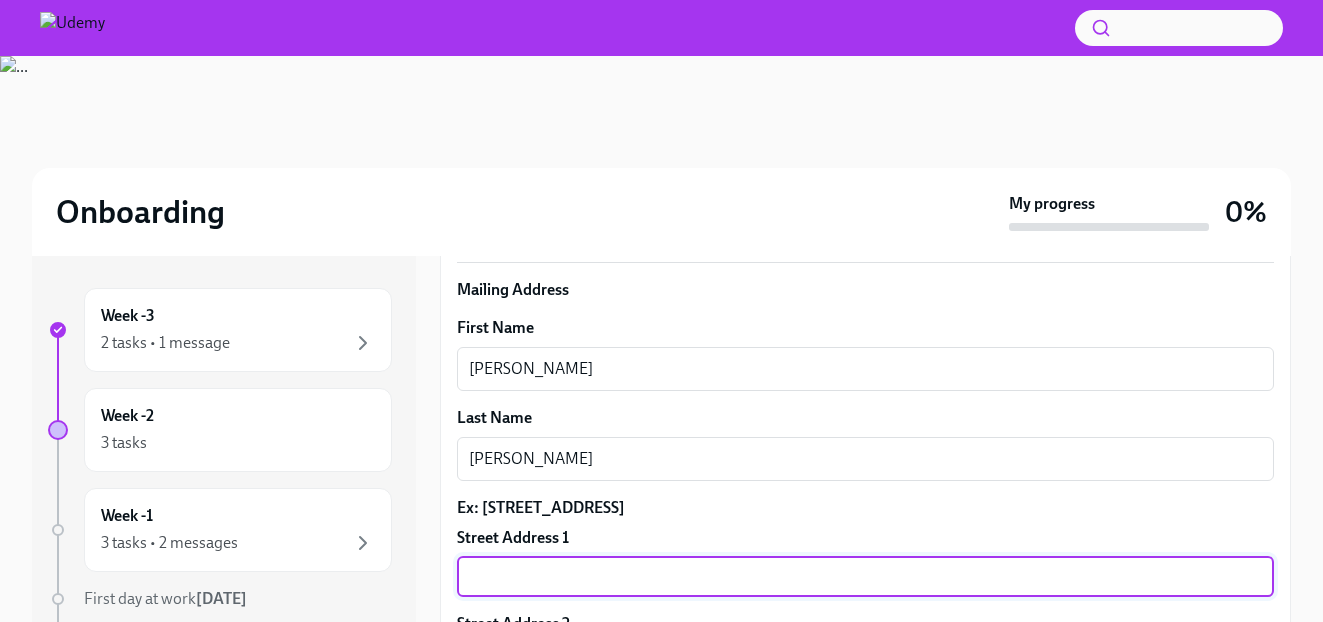 scroll, scrollTop: 56, scrollLeft: 0, axis: vertical 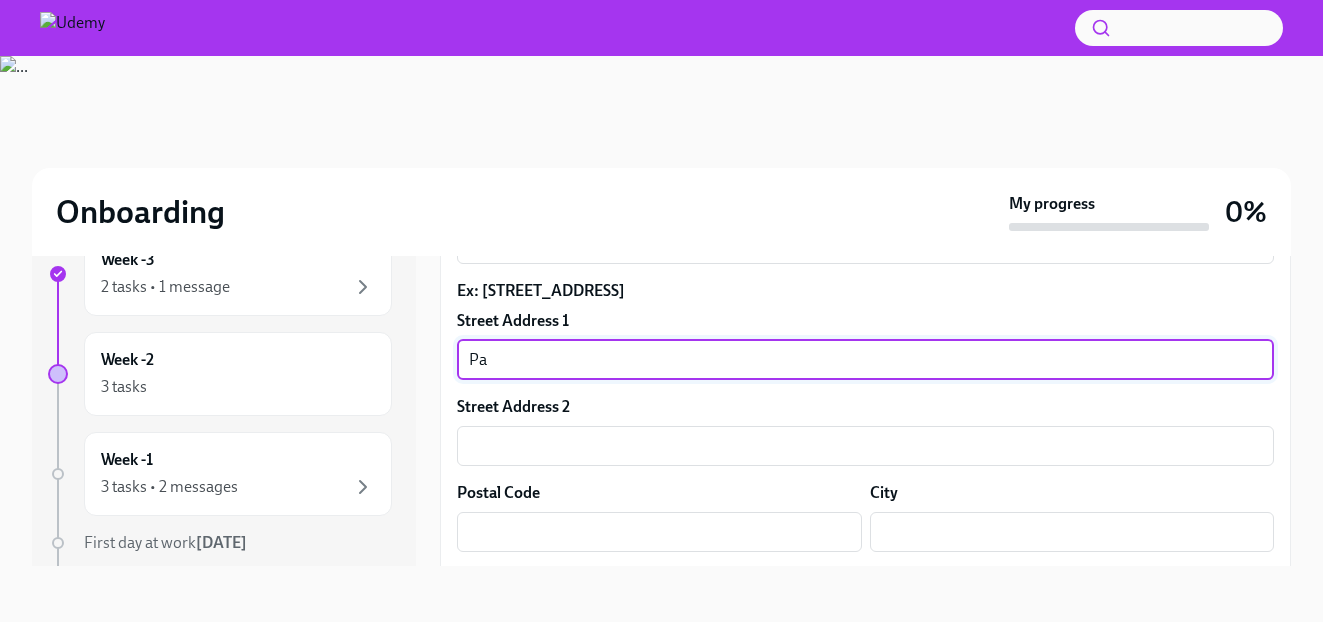 type on "P" 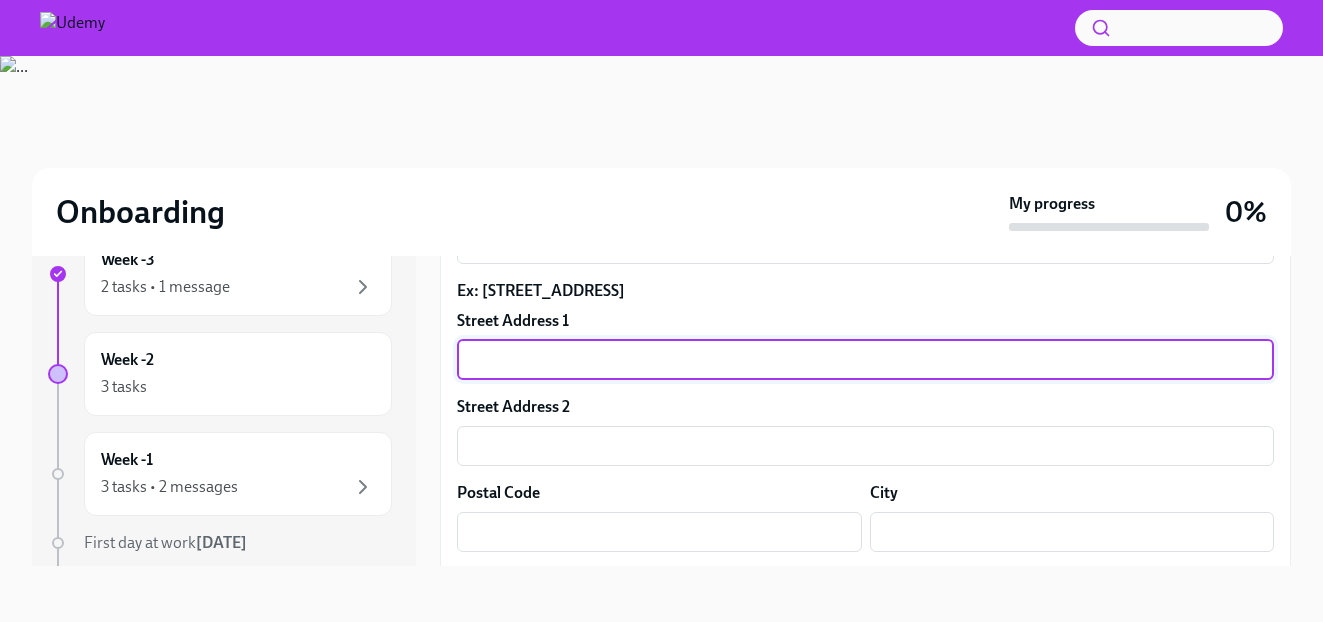 type on "B" 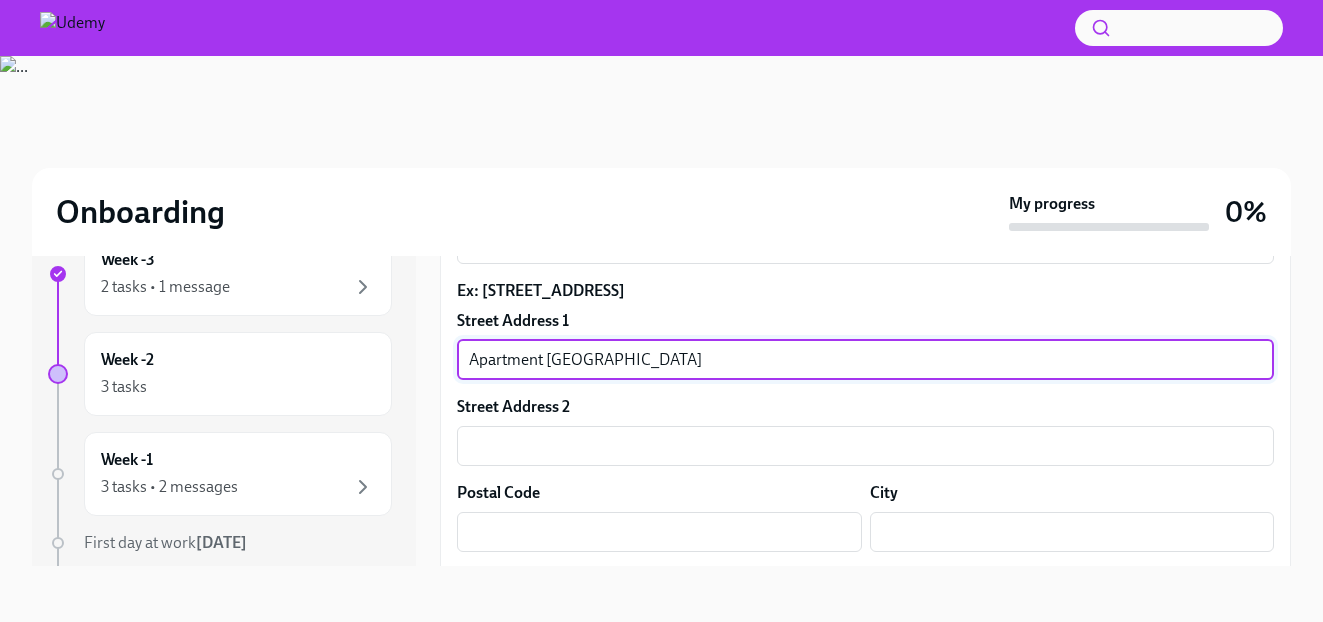 type on "Apartment 33 Block 5A" 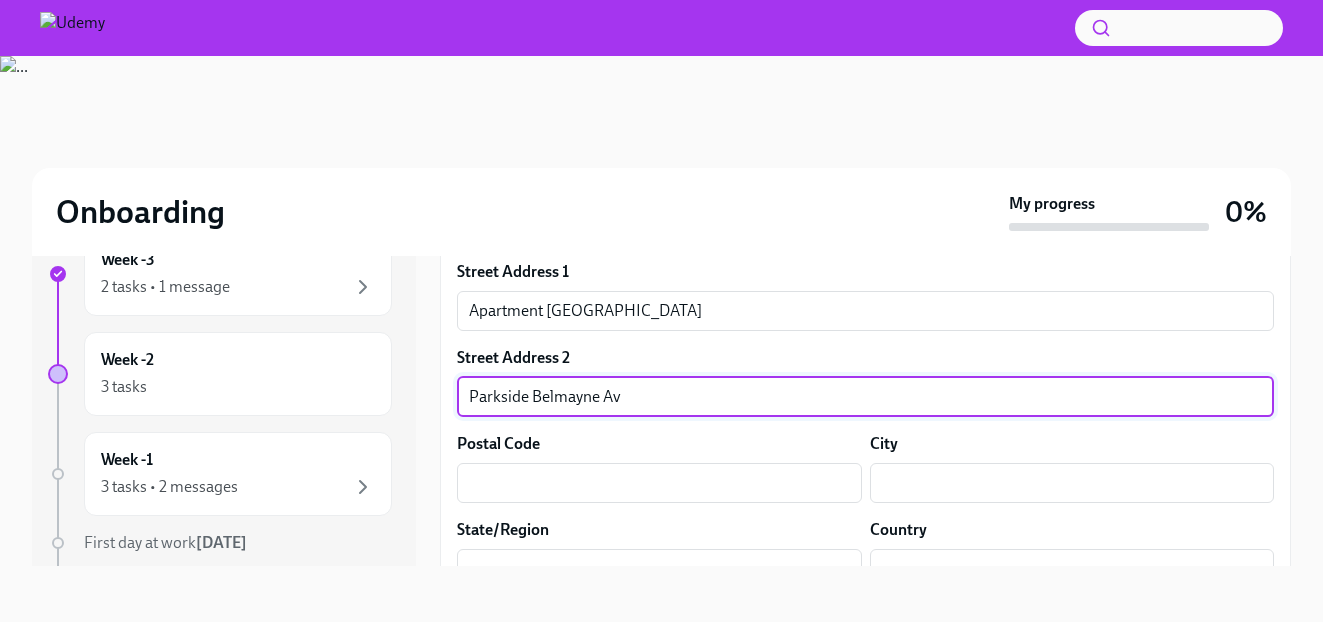 scroll, scrollTop: 815, scrollLeft: 0, axis: vertical 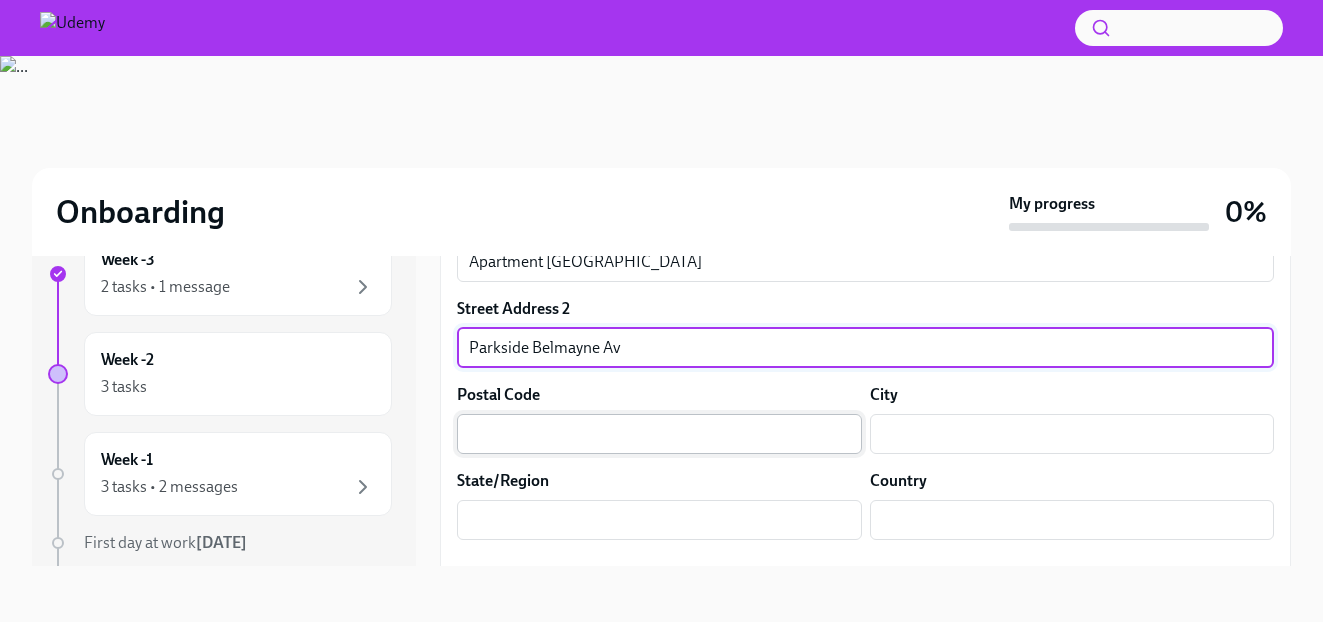 type on "Parkside Belmayne Av" 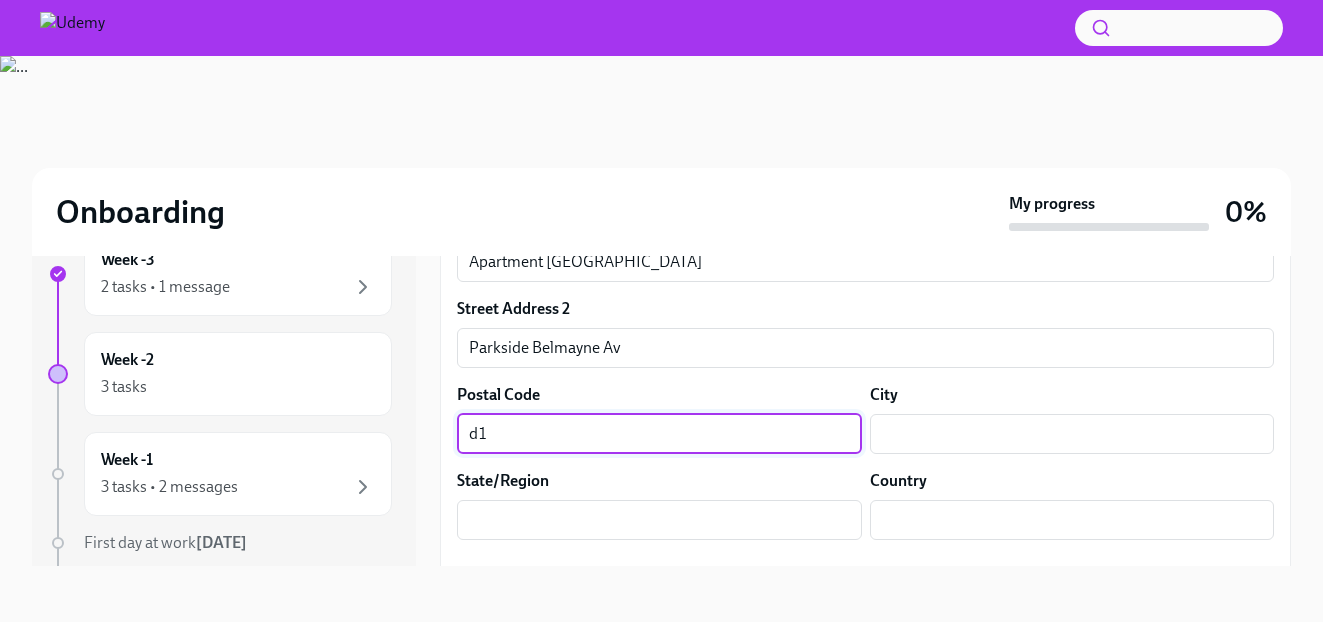 type on "d" 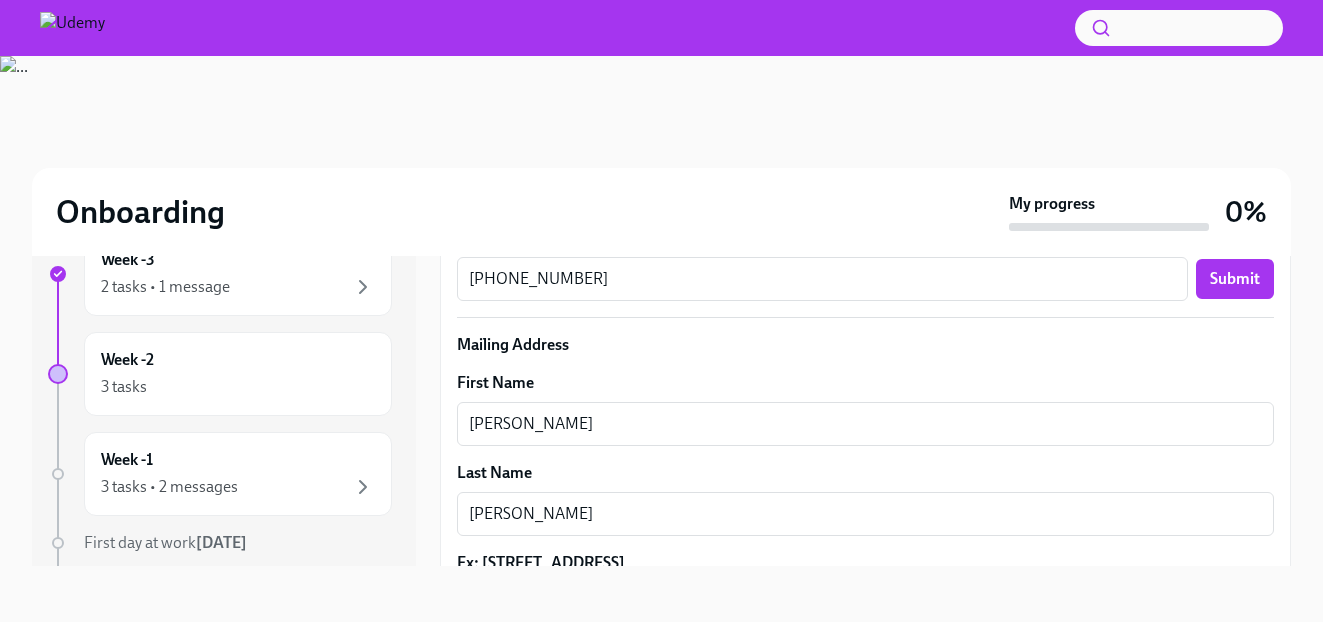 scroll, scrollTop: 413, scrollLeft: 0, axis: vertical 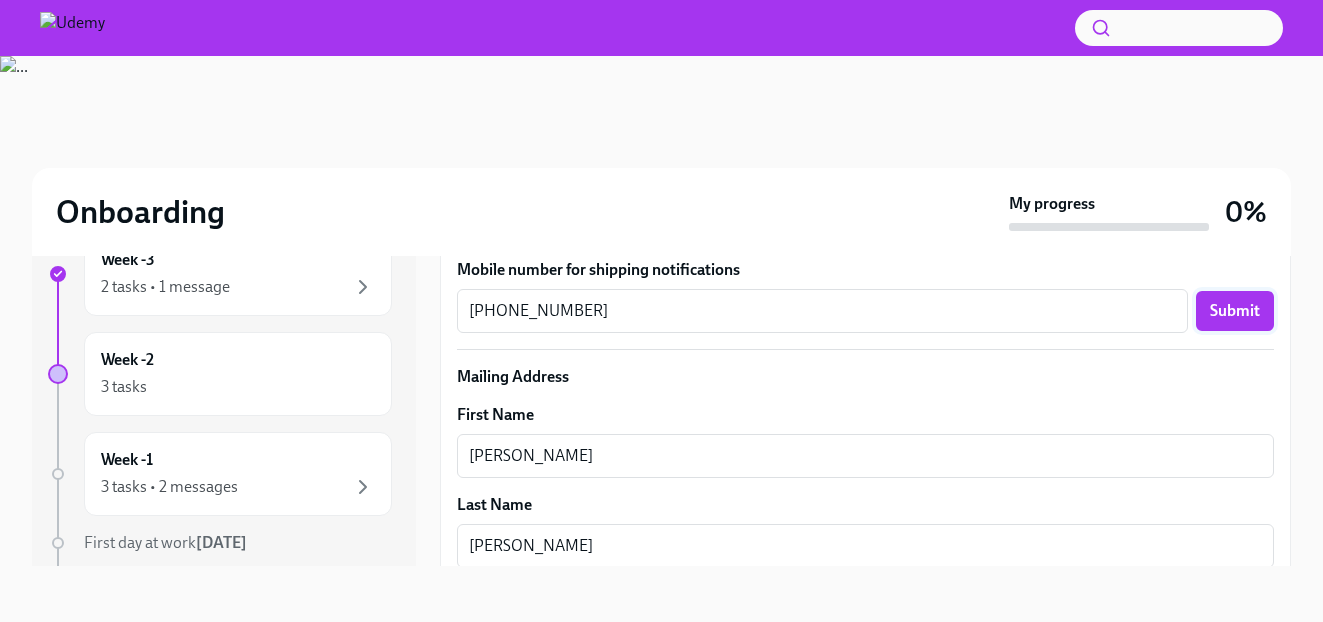 type on "D13DXA6" 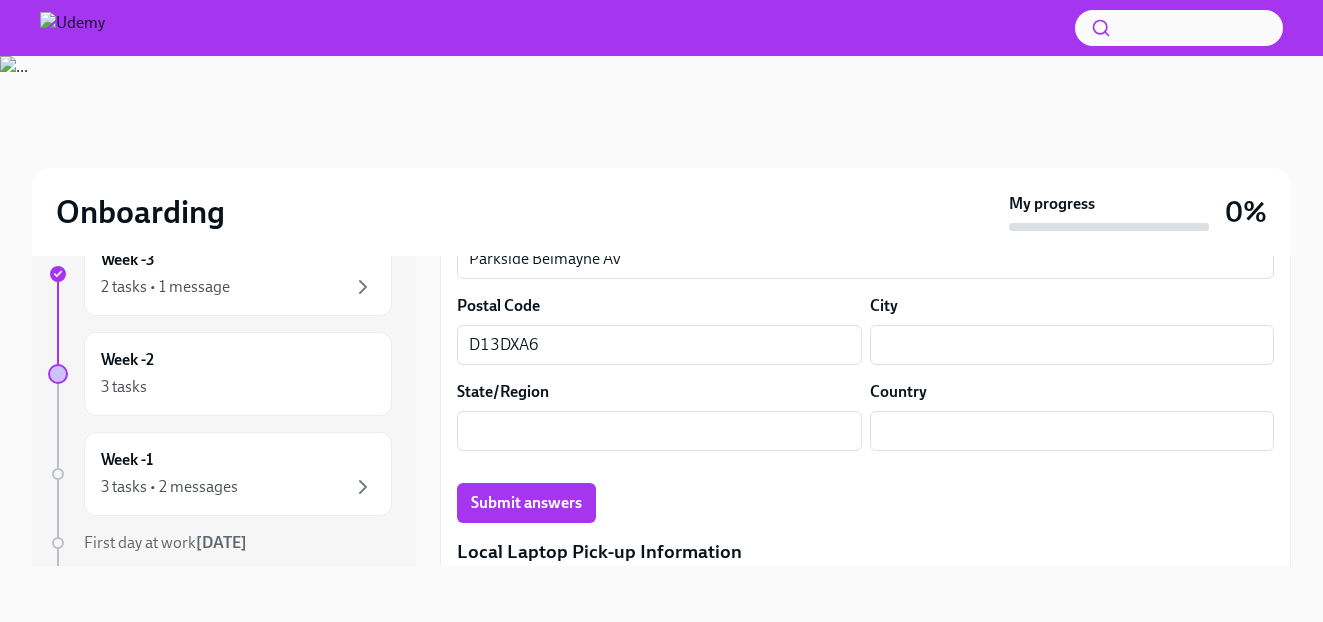 scroll, scrollTop: 924, scrollLeft: 0, axis: vertical 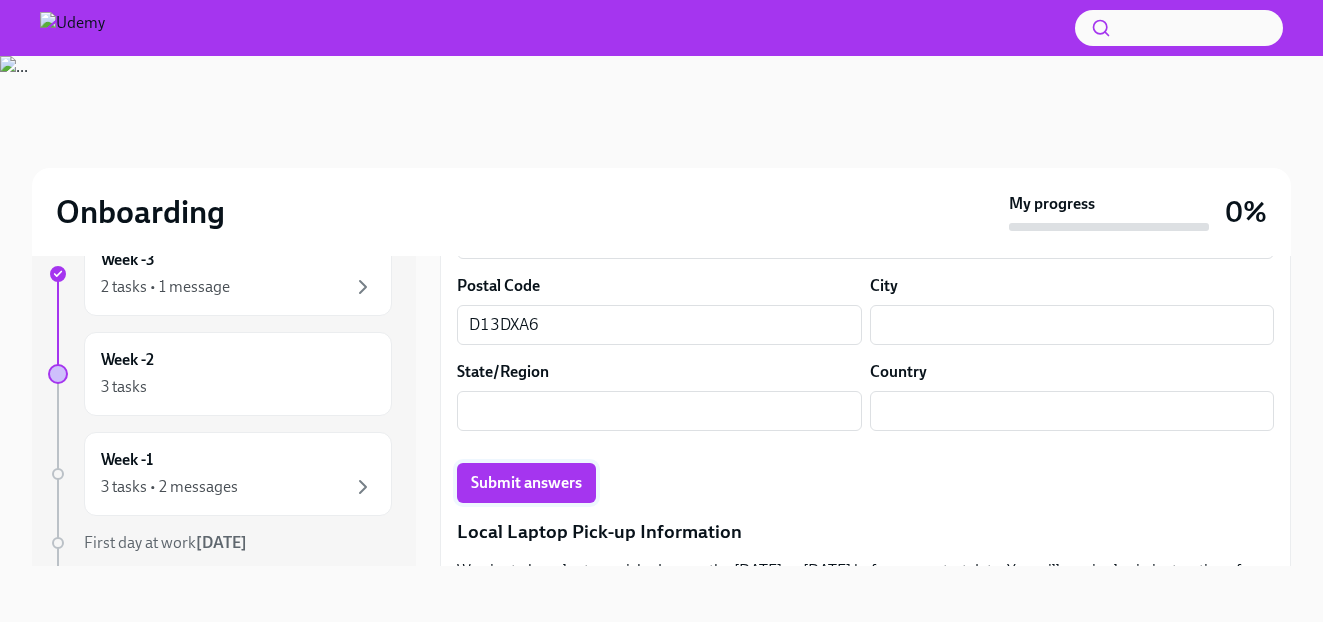 click on "Submit answers" at bounding box center (526, 483) 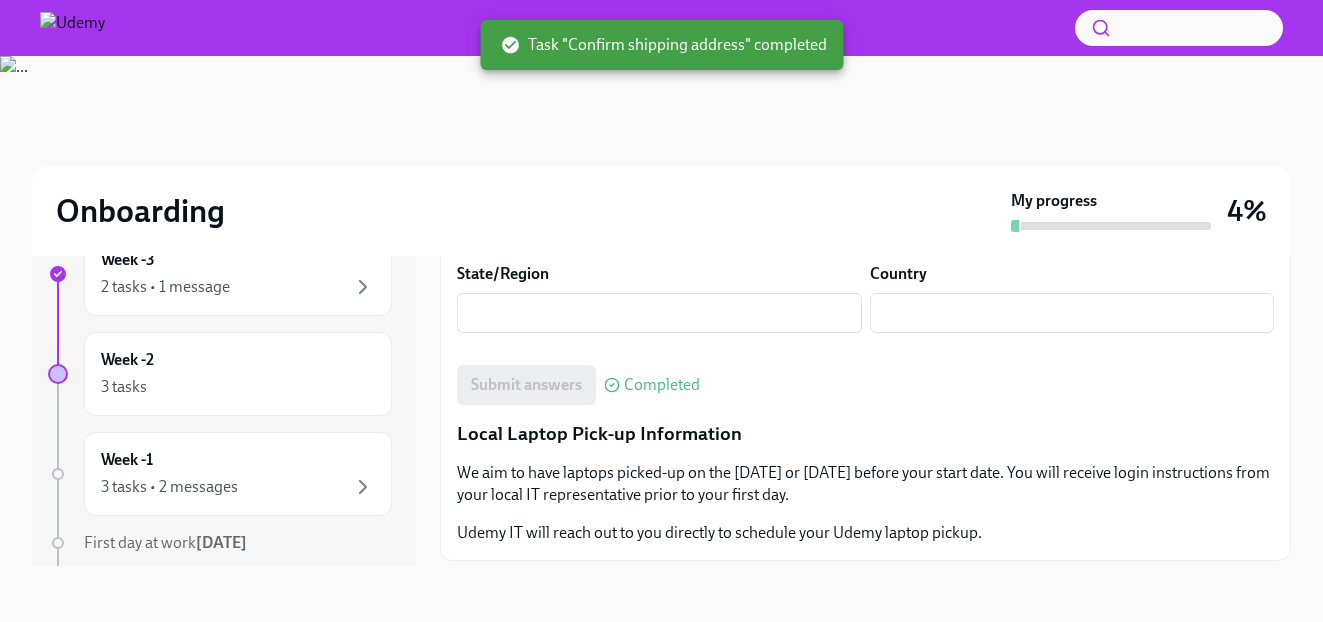 scroll, scrollTop: 1081, scrollLeft: 0, axis: vertical 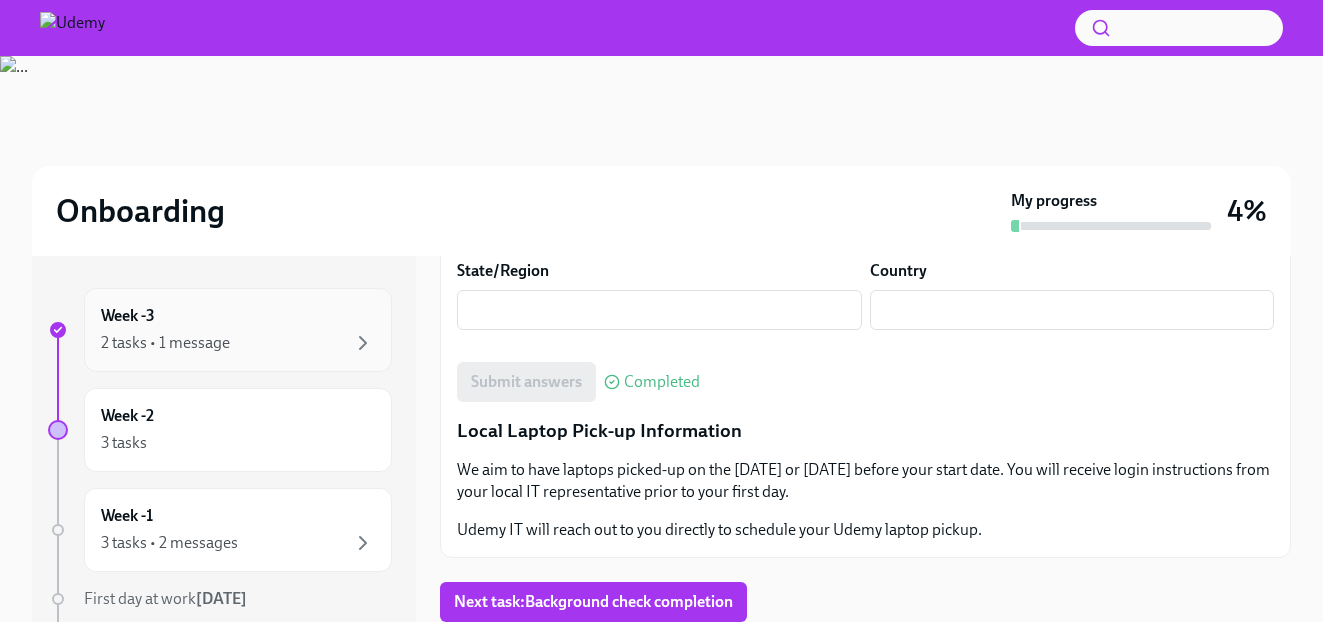 click on "Week -3 2 tasks • 1 message" at bounding box center [238, 330] 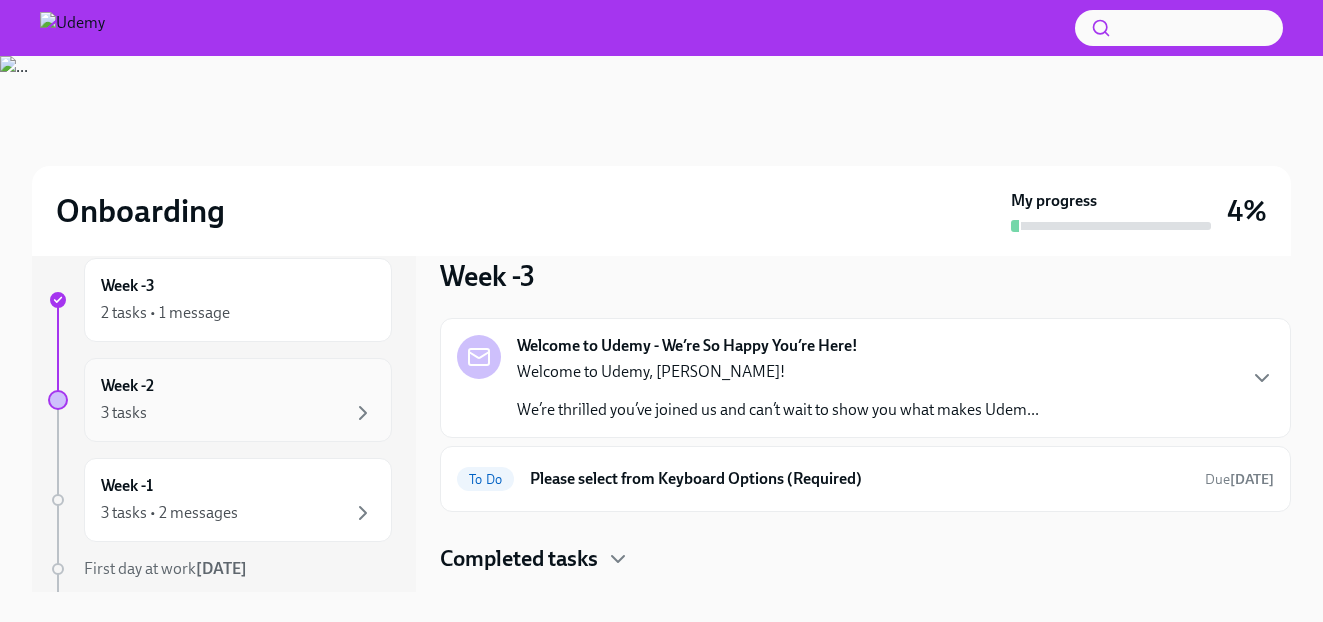 scroll, scrollTop: 0, scrollLeft: 0, axis: both 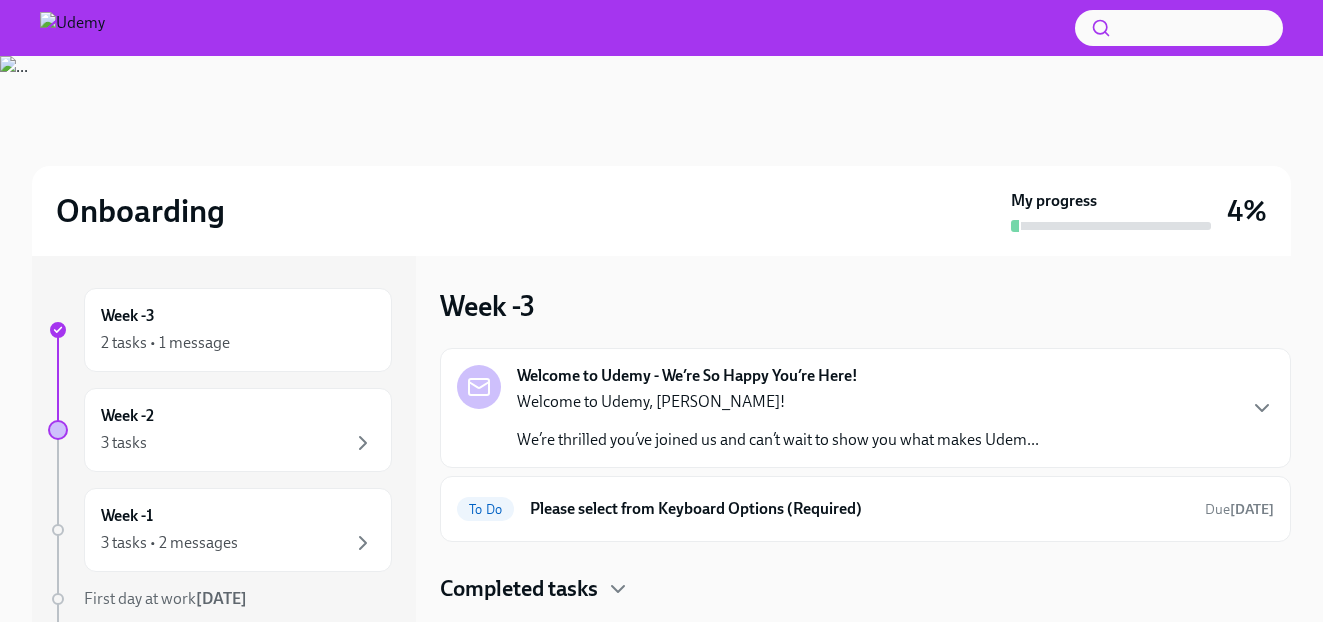 click on "Welcome to Udemy, Tomás!
We’re thrilled you’ve joined us and can’t wait to show you what makes Udem..." at bounding box center (778, 421) 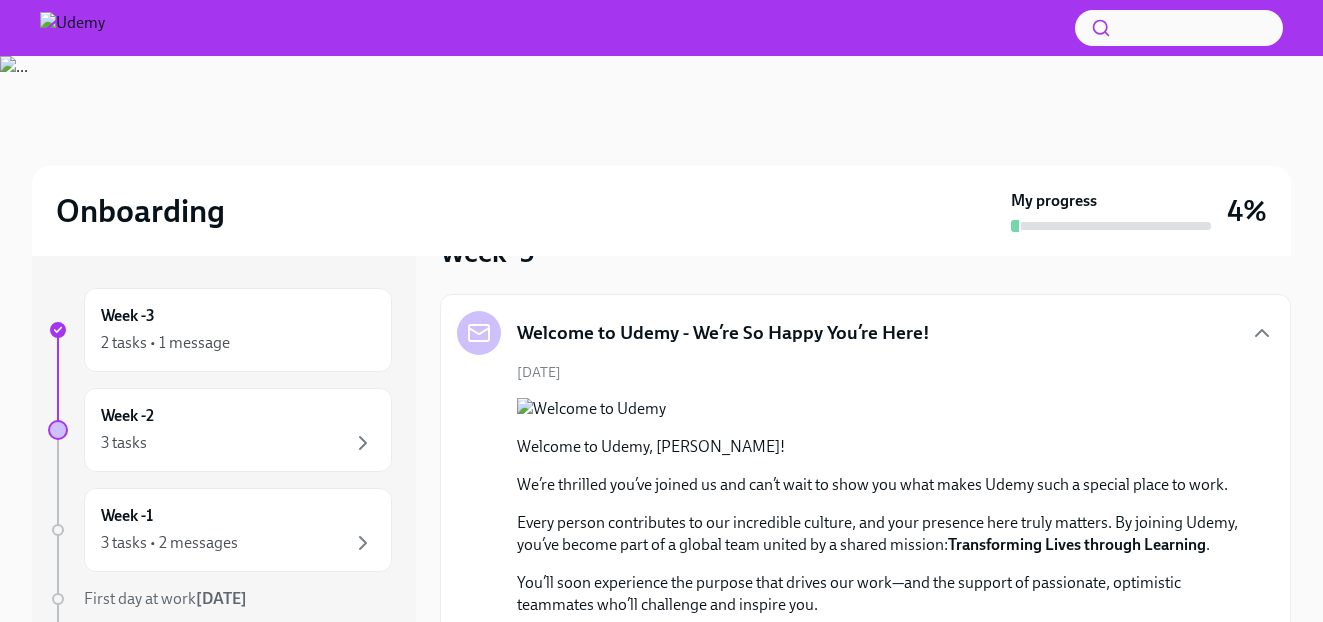 scroll, scrollTop: 60, scrollLeft: 0, axis: vertical 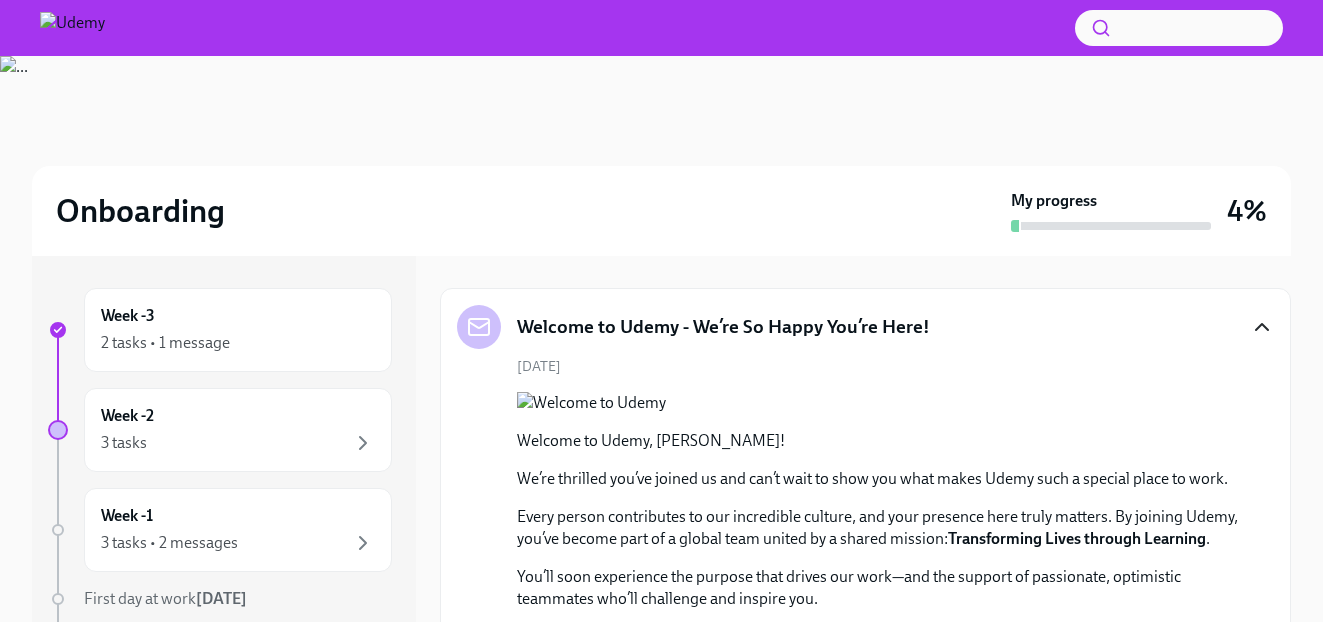 click 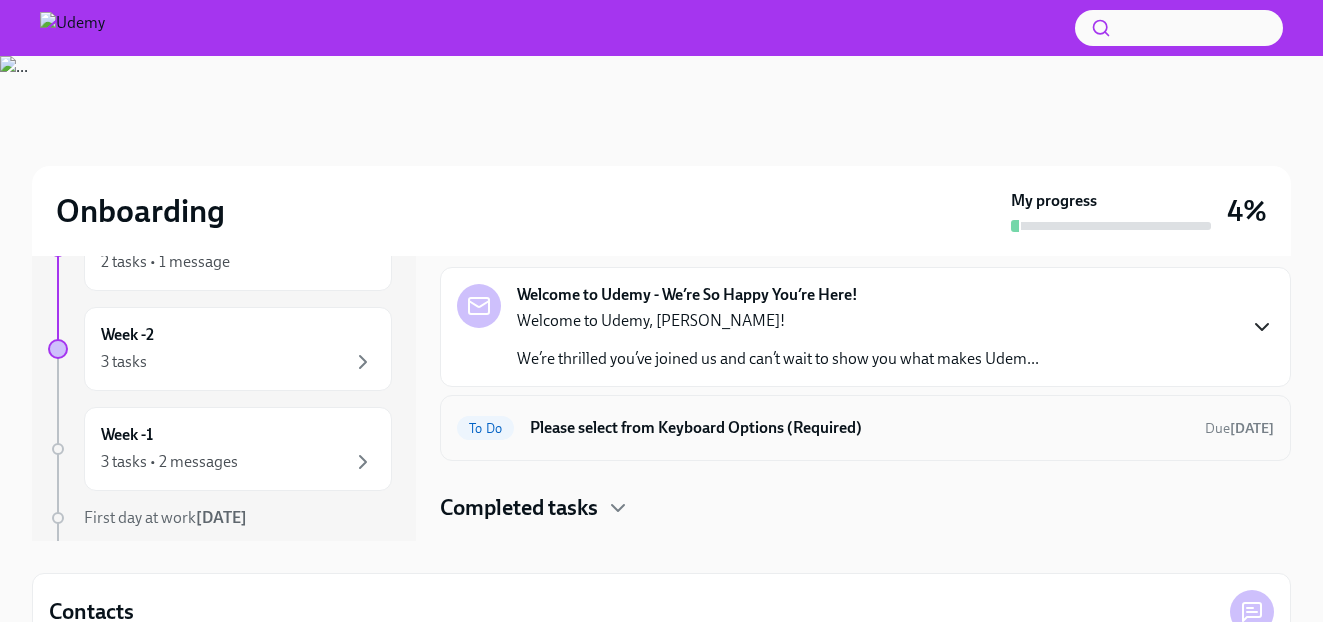 click on "Please select from Keyboard Options (Required)" at bounding box center (859, 428) 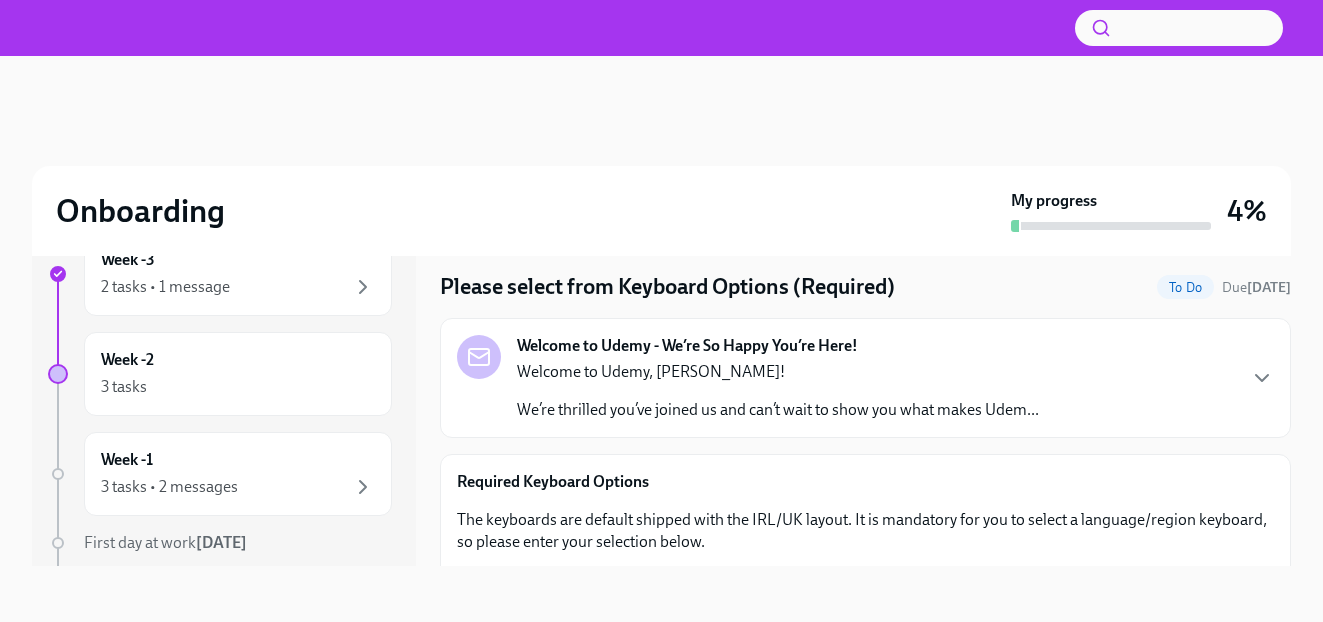 scroll, scrollTop: 168, scrollLeft: 0, axis: vertical 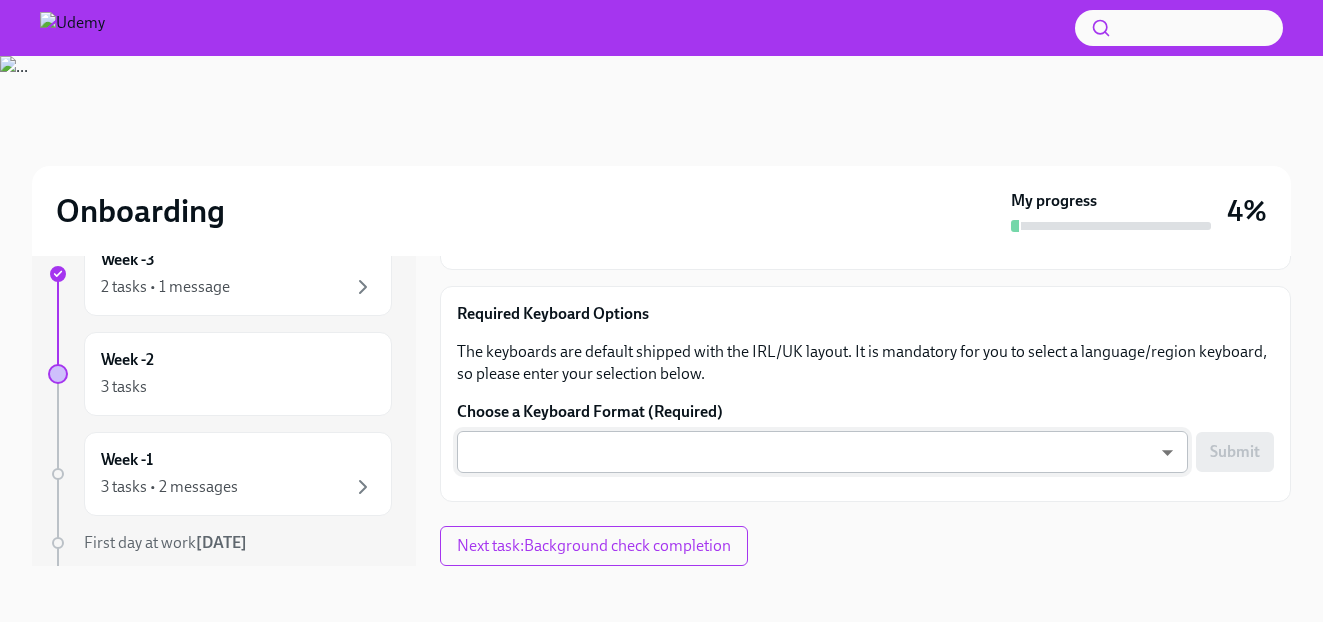 click on "Onboarding My progress 4% Week -3 2 tasks • 1 message Week -2 3 tasks Week -1 3 tasks • 2 messages First day at work  Jul 28th Week 1 4 tasks • 6 messages Week 2 5 tasks • 3 messages Week 3 4 tasks • 2 messages Week 4 4 tasks • 2 messages Week 5 4 tasks • 2 messages Week 6 1 message Experience ends  Sep 15th Please select from Keyboard Options (Required) To Do Due  8 days ago Welcome to Udemy - We’re So Happy You’re Here! Welcome to Udemy, Tomás!
We’re thrilled you’ve joined us and can’t wait to show you what makes Udem... Required Keyboard Options The keyboards are default shipped with the IRL/UK layout. It is mandatory for you to select a language/region keyboard, so please enter your selection below. Choose a Keyboard Format (Required) ​ ​ Submit Next task :  Background check completion" at bounding box center (661, 283) 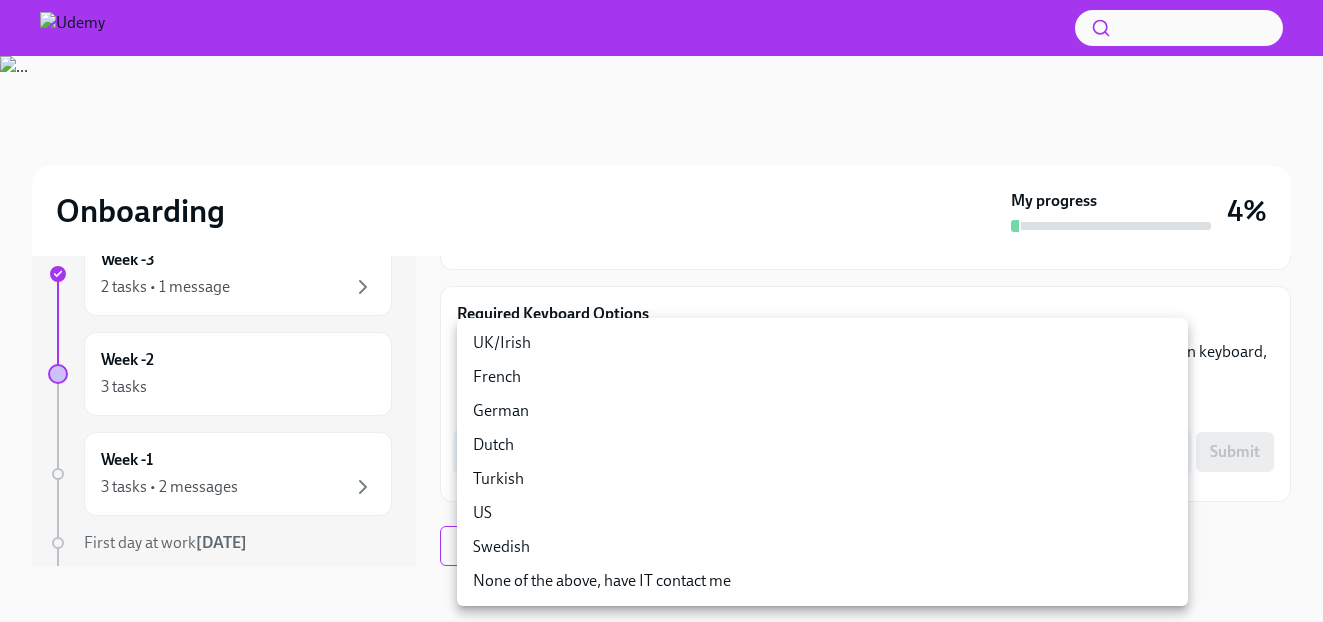 click on "US" at bounding box center (822, 513) 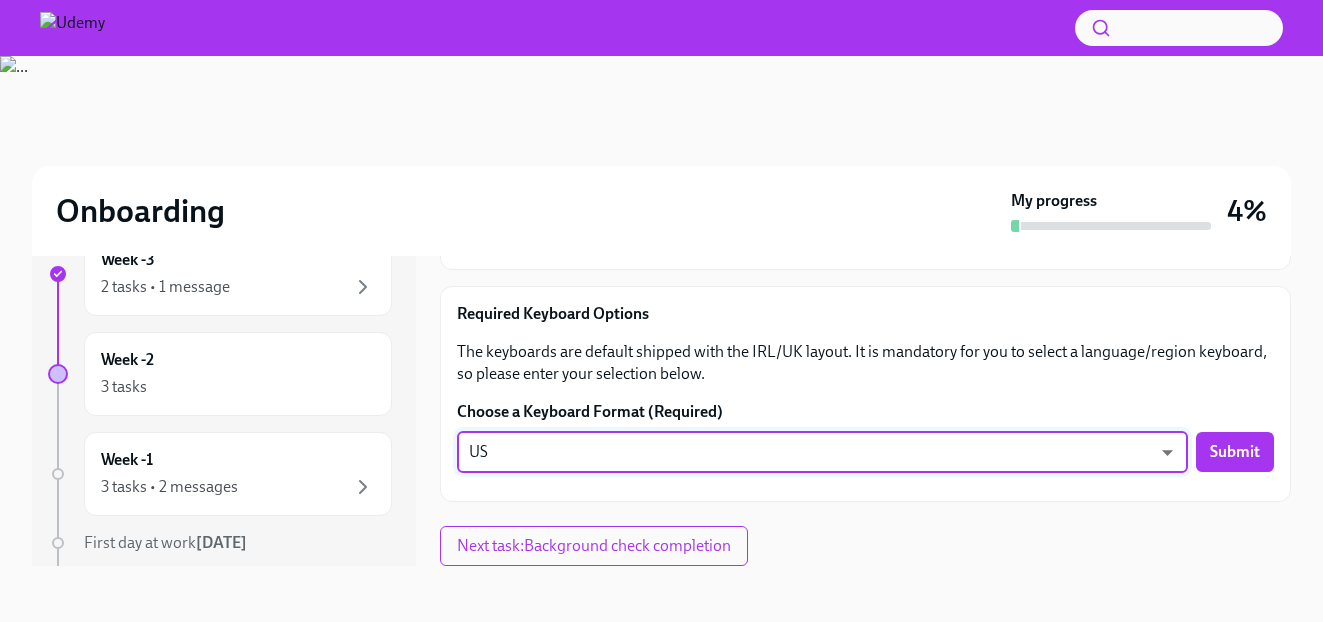 click on "Onboarding My progress 4% Week -3 2 tasks • 1 message Week -2 3 tasks Week -1 3 tasks • 2 messages First day at work  Jul 28th Week 1 4 tasks • 6 messages Week 2 5 tasks • 3 messages Week 3 4 tasks • 2 messages Week 4 4 tasks • 2 messages Week 5 4 tasks • 2 messages Week 6 1 message Experience ends  Sep 15th Please select from Keyboard Options (Required) To Do Due  8 days ago Welcome to Udemy - We’re So Happy You’re Here! Welcome to Udemy, Tomás!
We’re thrilled you’ve joined us and can’t wait to show you what makes Udem... Required Keyboard Options The keyboards are default shipped with the IRL/UK layout. It is mandatory for you to select a language/region keyboard, so please enter your selection below. Choose a Keyboard Format (Required)  US QEx5iliLz ​ Submit Next task :  Background check completion" at bounding box center [661, 283] 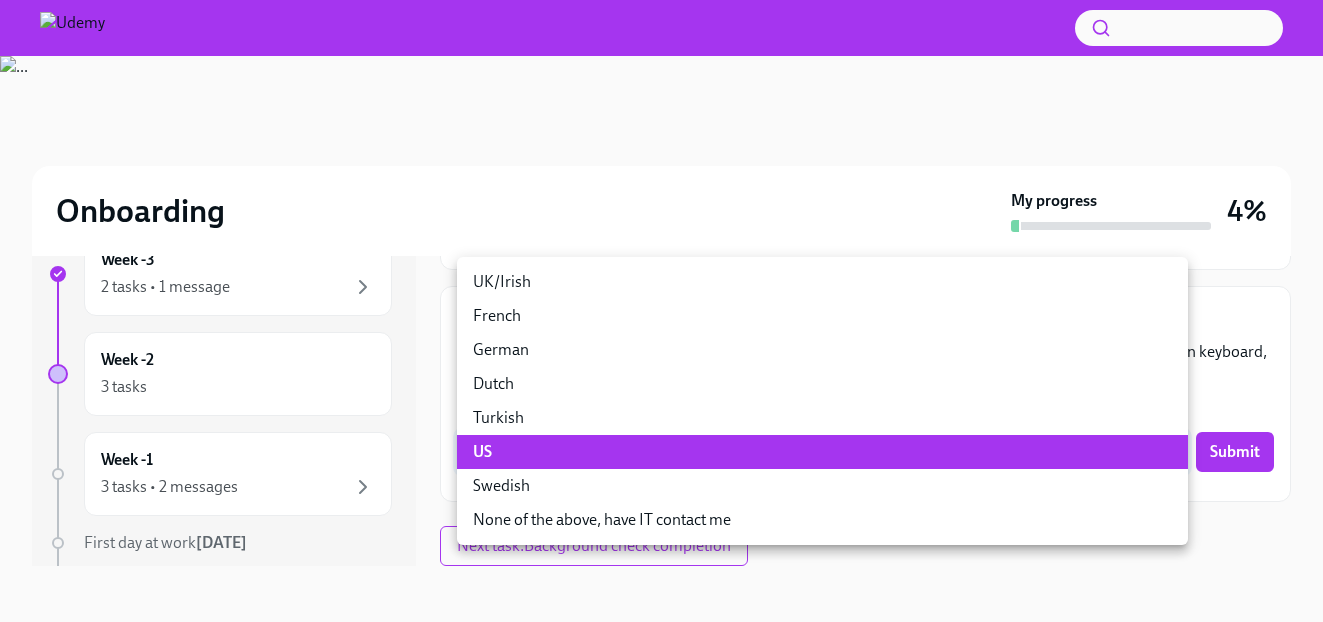 click at bounding box center [661, 311] 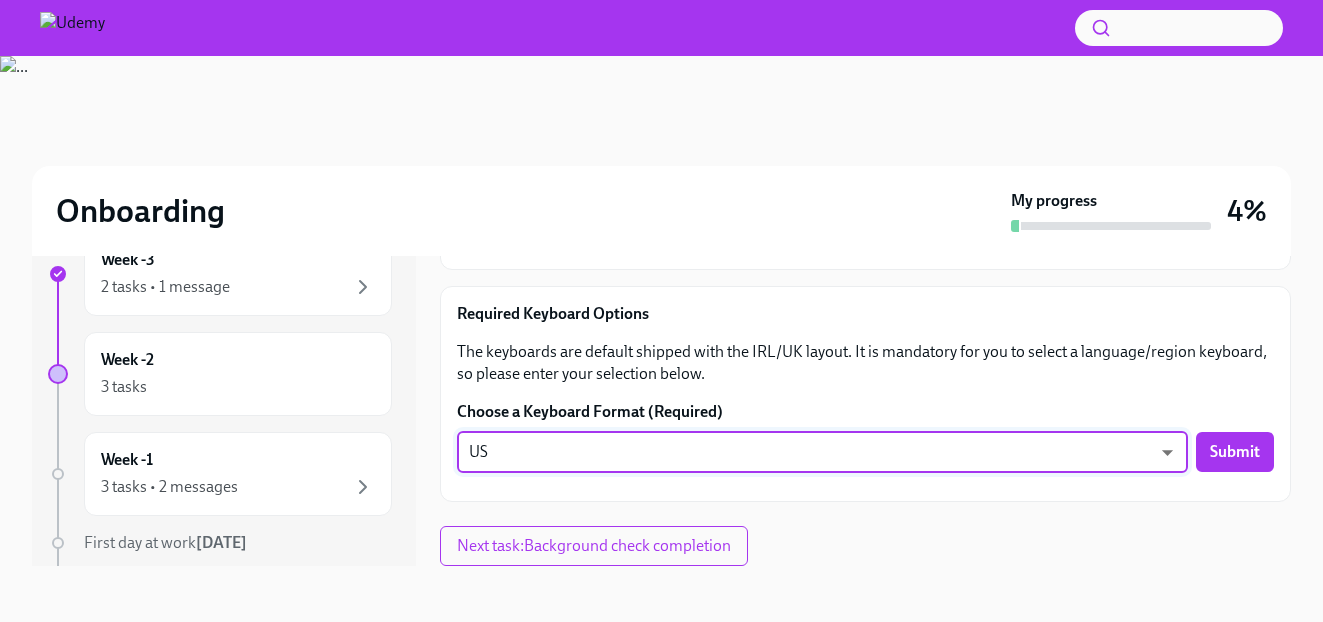 click on "Onboarding My progress 4% Week -3 2 tasks • 1 message Week -2 3 tasks Week -1 3 tasks • 2 messages First day at work  Jul 28th Week 1 4 tasks • 6 messages Week 2 5 tasks • 3 messages Week 3 4 tasks • 2 messages Week 4 4 tasks • 2 messages Week 5 4 tasks • 2 messages Week 6 1 message Experience ends  Sep 15th Please select from Keyboard Options (Required) To Do Due  8 days ago Welcome to Udemy - We’re So Happy You’re Here! Welcome to Udemy, Tomás!
We’re thrilled you’ve joined us and can’t wait to show you what makes Udem... Required Keyboard Options The keyboards are default shipped with the IRL/UK layout. It is mandatory for you to select a language/region keyboard, so please enter your selection below. Choose a Keyboard Format (Required)  US QEx5iliLz ​ Submit Next task :  Background check completion" at bounding box center [661, 283] 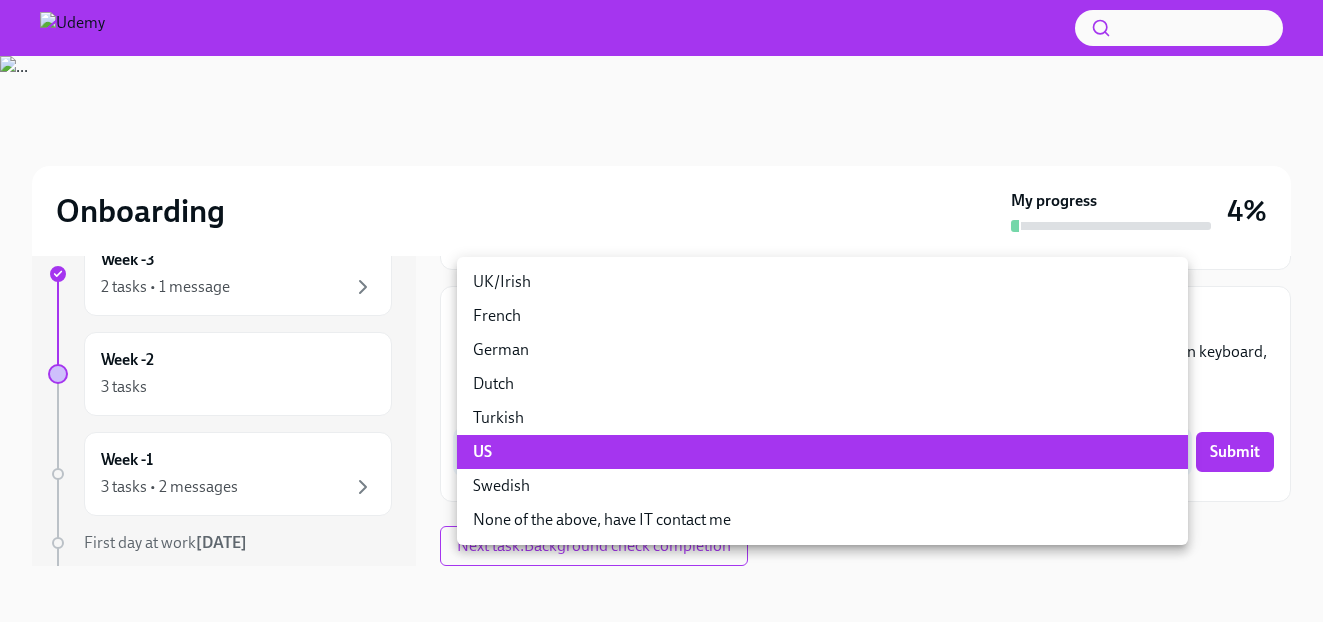 click at bounding box center (661, 311) 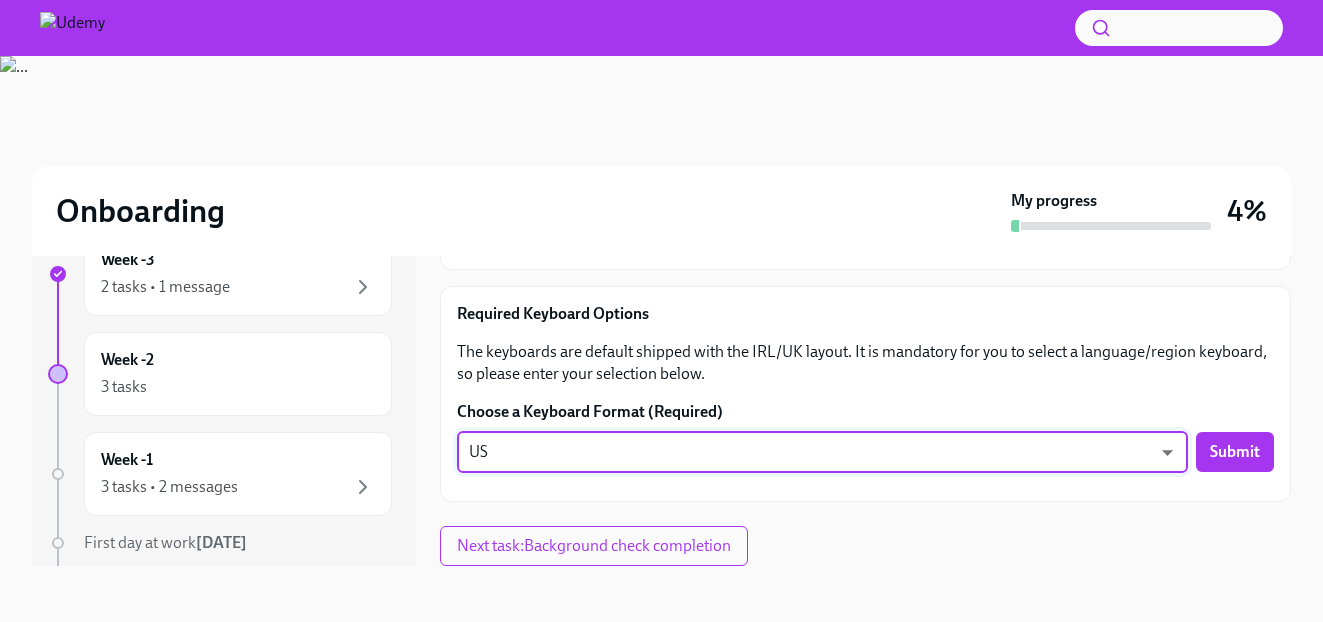 click on "Onboarding My progress 4% Week -3 2 tasks • 1 message Week -2 3 tasks Week -1 3 tasks • 2 messages First day at work  Jul 28th Week 1 4 tasks • 6 messages Week 2 5 tasks • 3 messages Week 3 4 tasks • 2 messages Week 4 4 tasks • 2 messages Week 5 4 tasks • 2 messages Week 6 1 message Experience ends  Sep 15th Please select from Keyboard Options (Required) To Do Due  8 days ago Welcome to Udemy - We’re So Happy You’re Here! Welcome to Udemy, Tomás!
We’re thrilled you’ve joined us and can’t wait to show you what makes Udem... Required Keyboard Options The keyboards are default shipped with the IRL/UK layout. It is mandatory for you to select a language/region keyboard, so please enter your selection below. Choose a Keyboard Format (Required)  US QEx5iliLz ​ Submit Next task :  Background check completion" at bounding box center [661, 283] 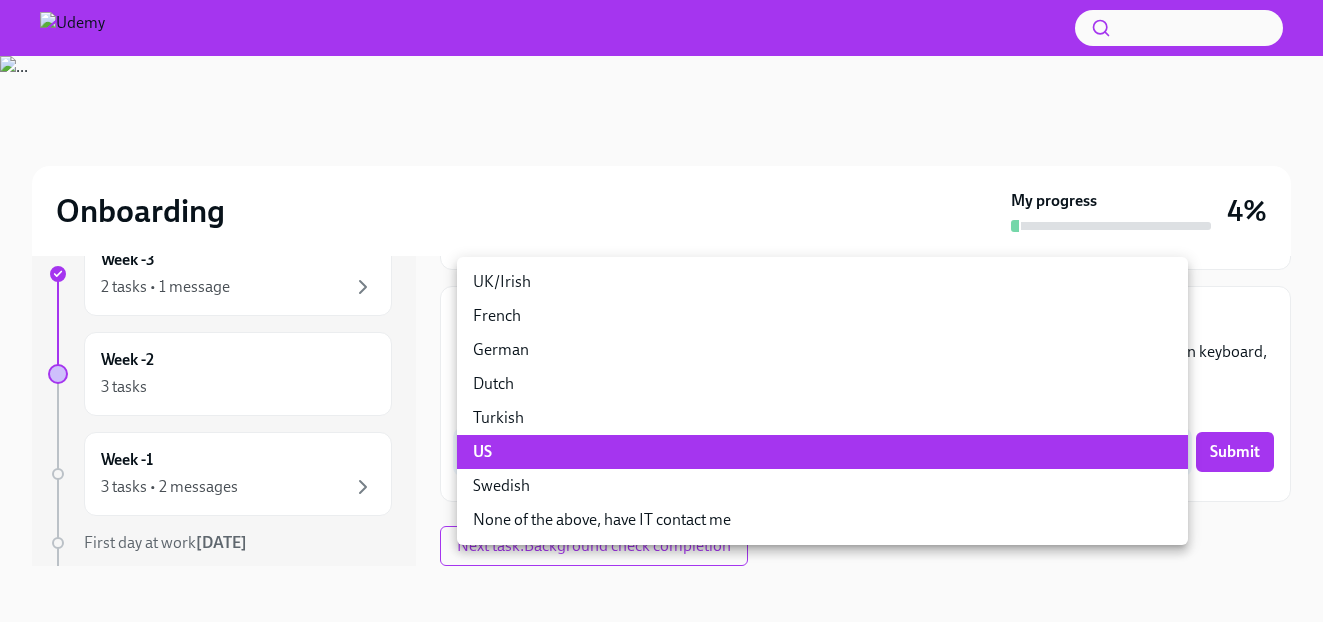 click on "US" at bounding box center (822, 452) 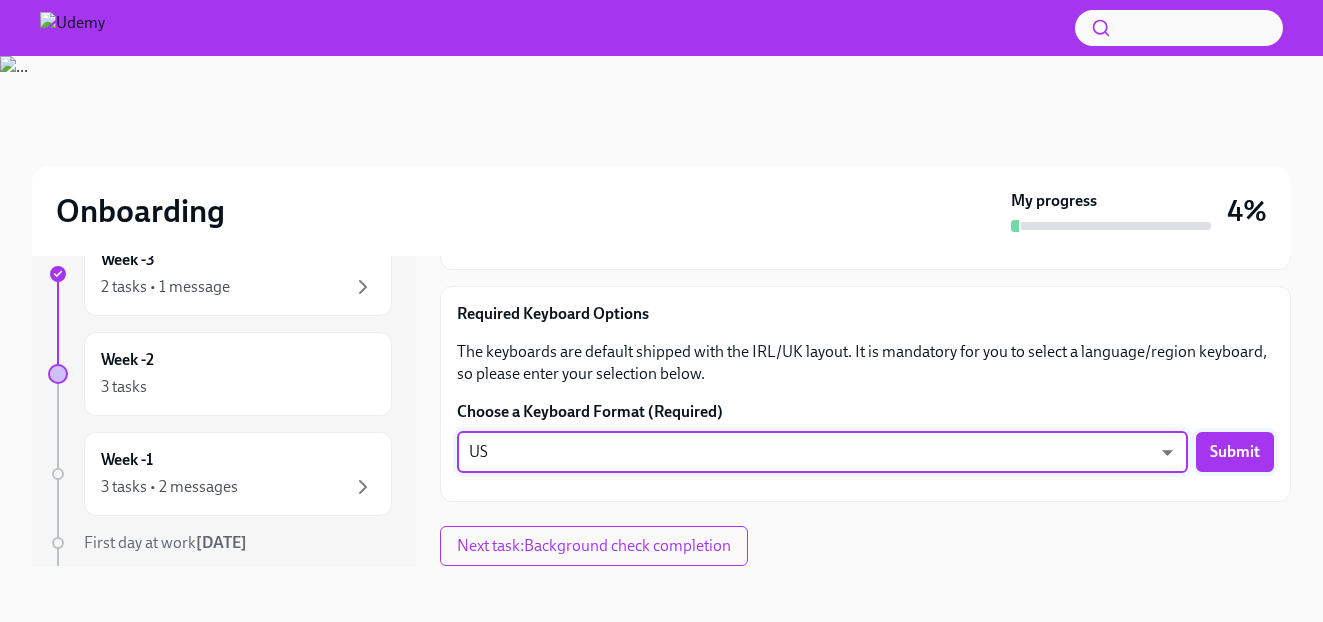 click on "Submit" at bounding box center (1235, 452) 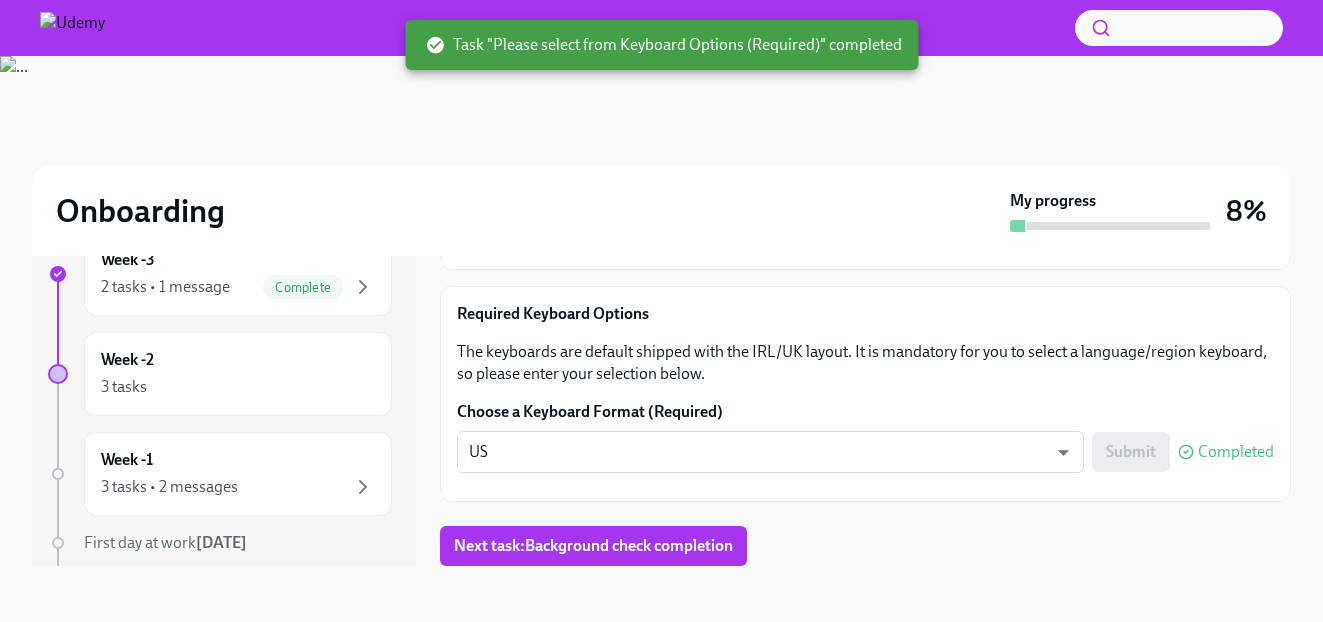 scroll, scrollTop: 0, scrollLeft: 0, axis: both 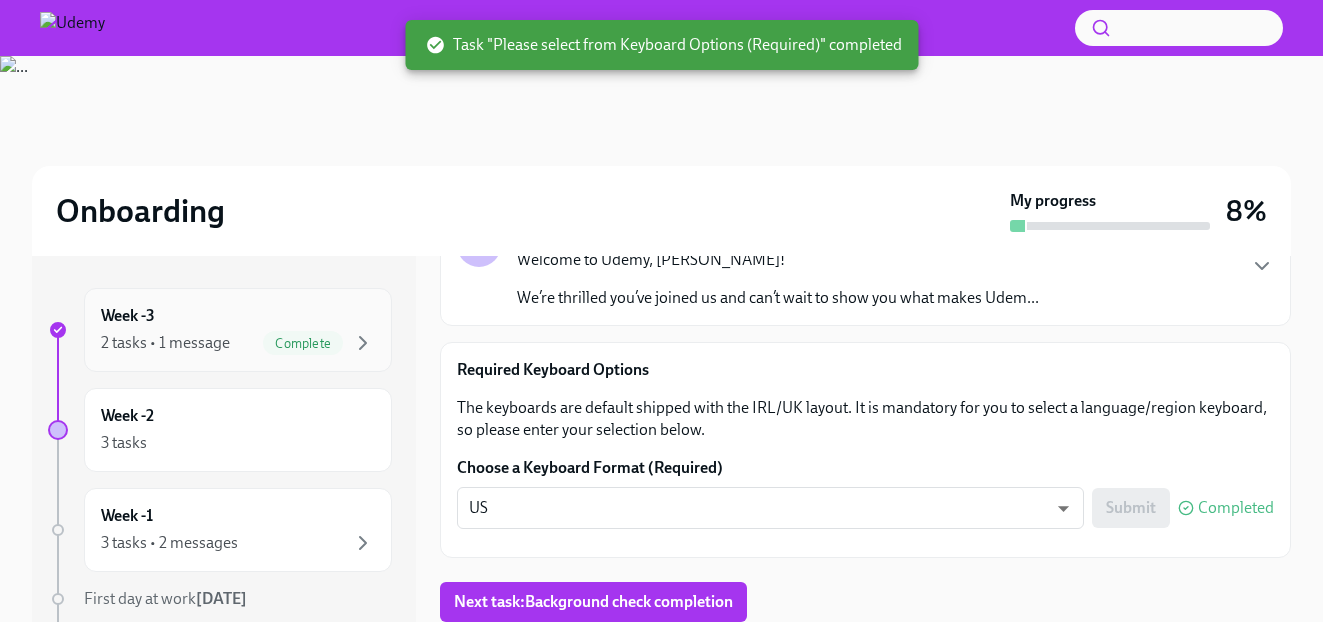 click on "Week -3 2 tasks • 1 message Complete" at bounding box center [238, 330] 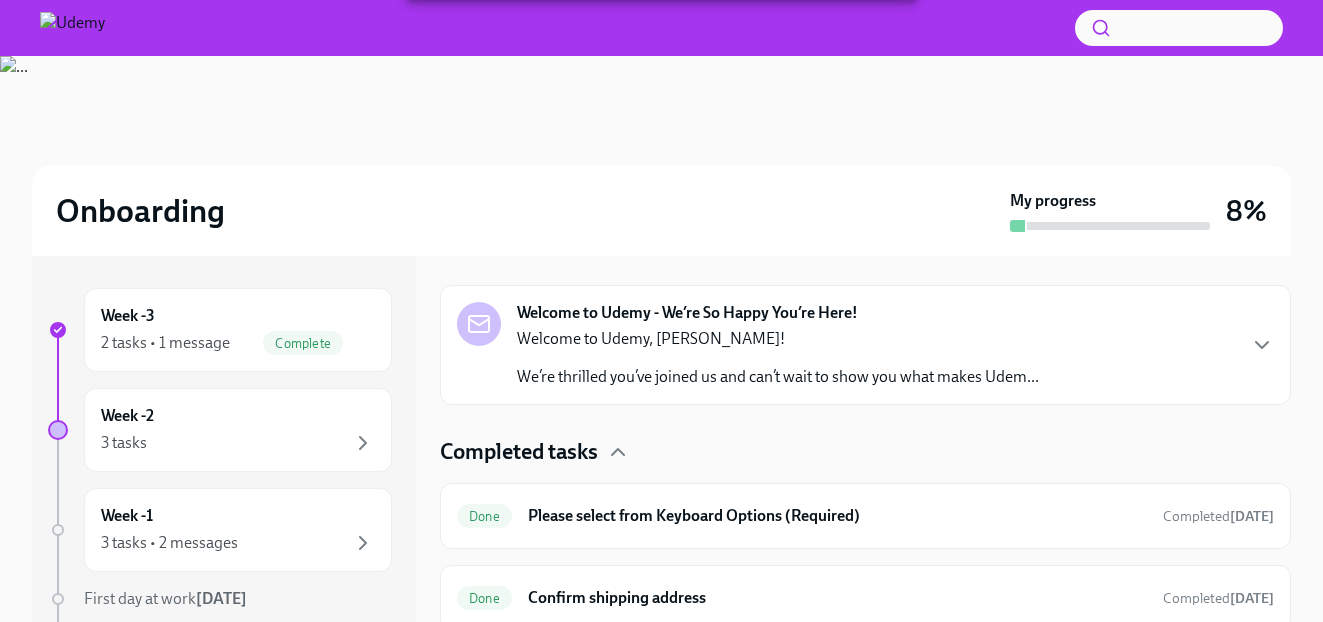 scroll, scrollTop: 310, scrollLeft: 0, axis: vertical 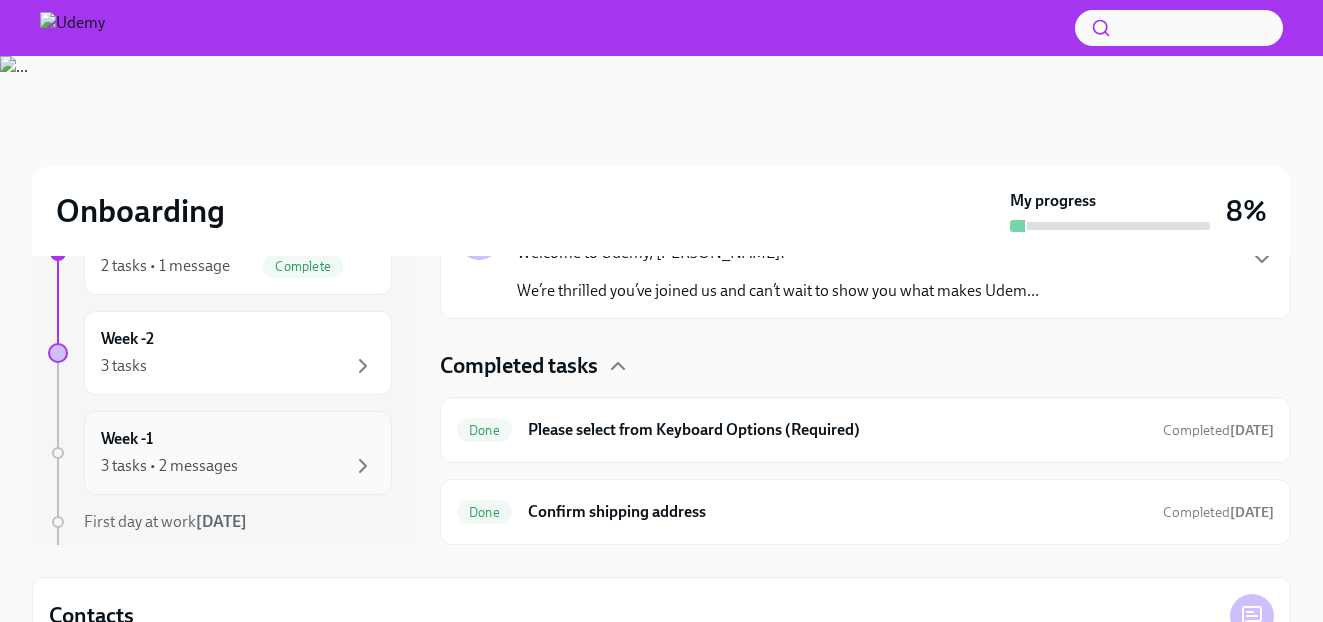 click on "3 tasks • 2 messages" at bounding box center [238, 466] 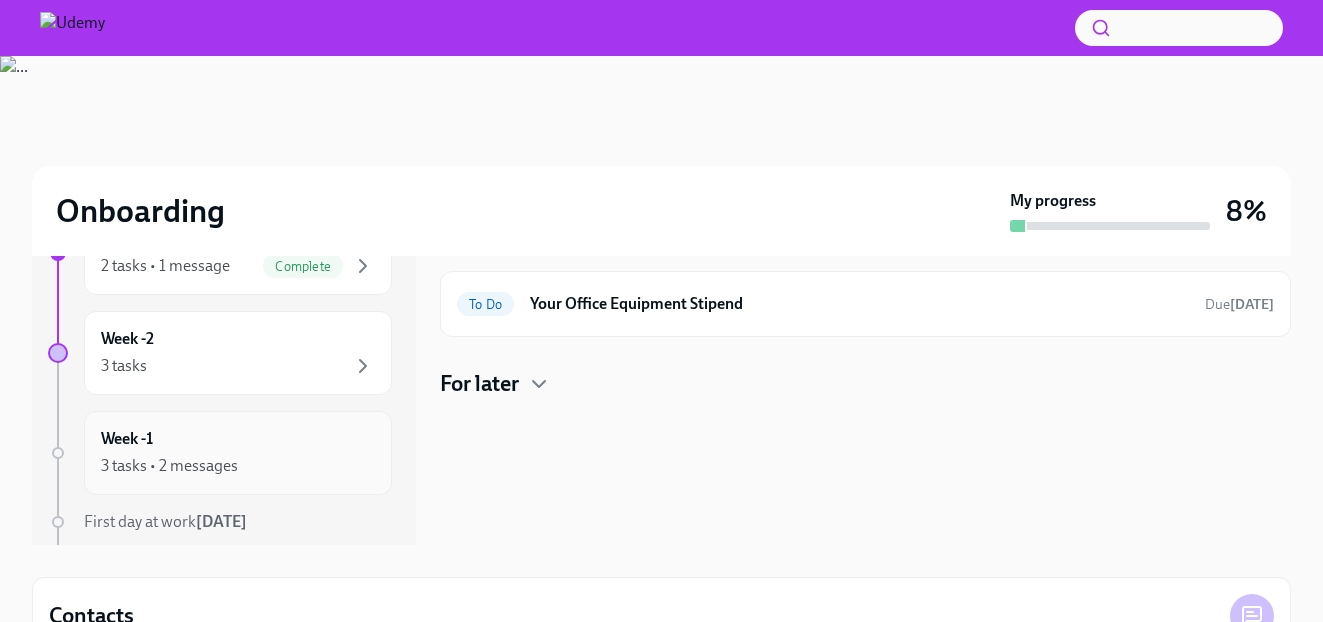 scroll, scrollTop: 0, scrollLeft: 0, axis: both 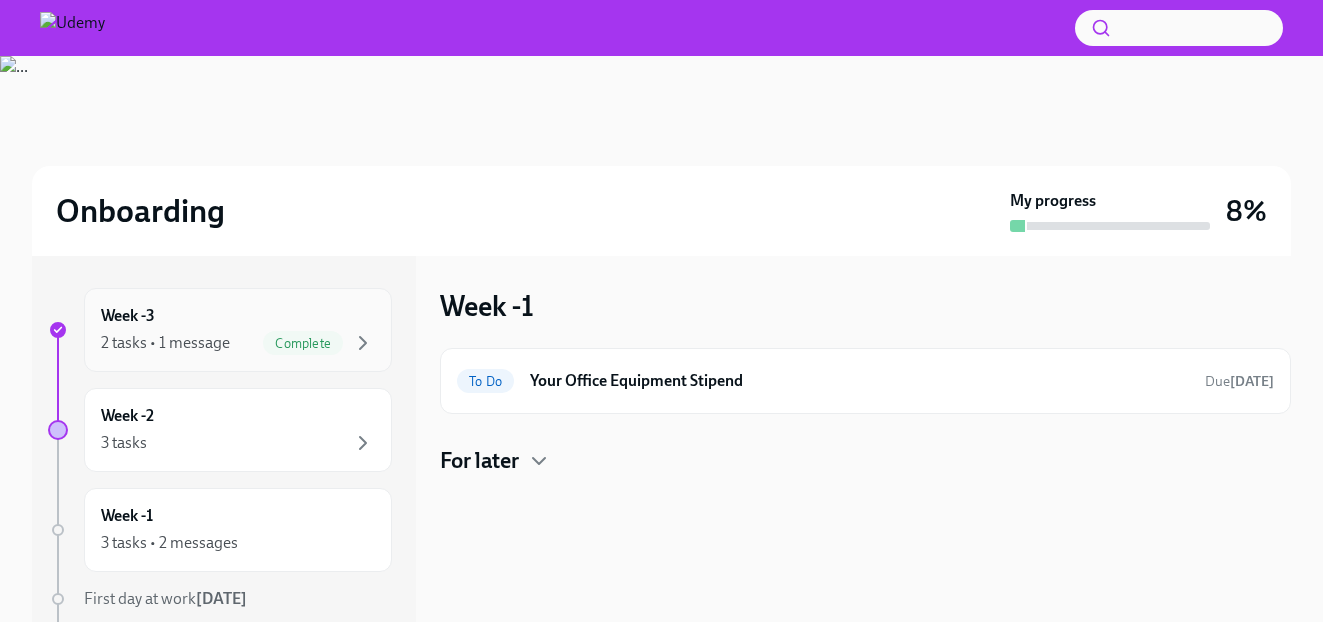 click on "2 tasks • 1 message Complete" at bounding box center [238, 343] 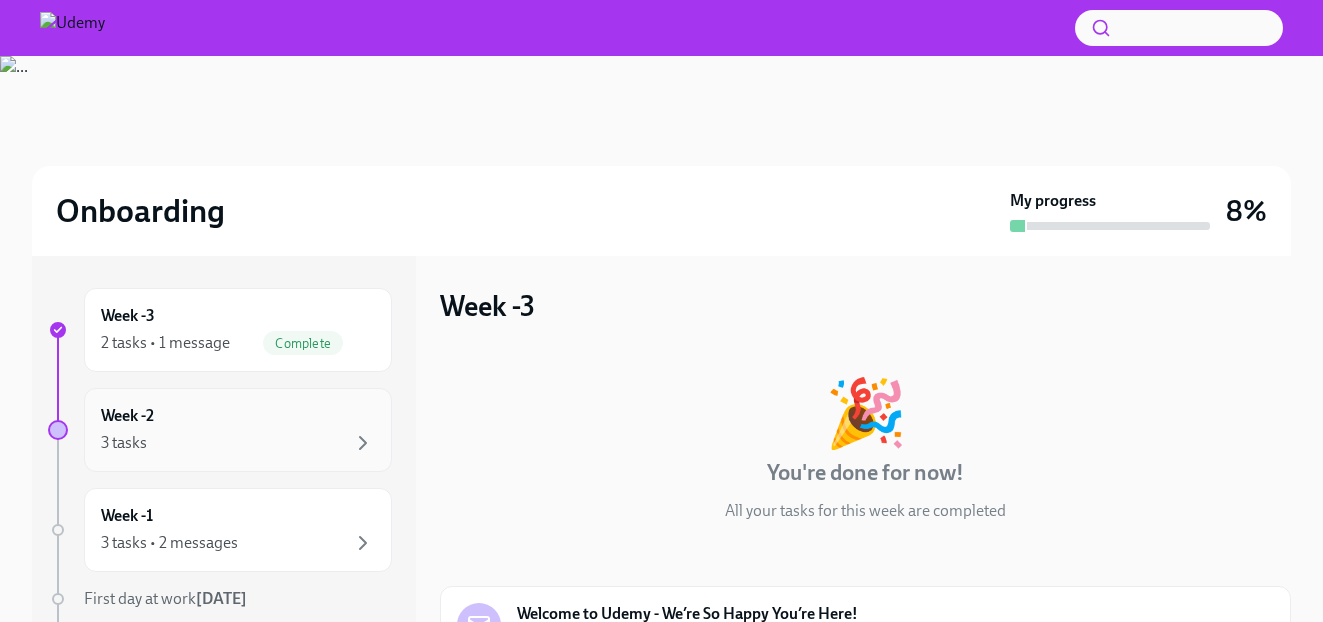 click on "Week -2 3 tasks" at bounding box center (238, 430) 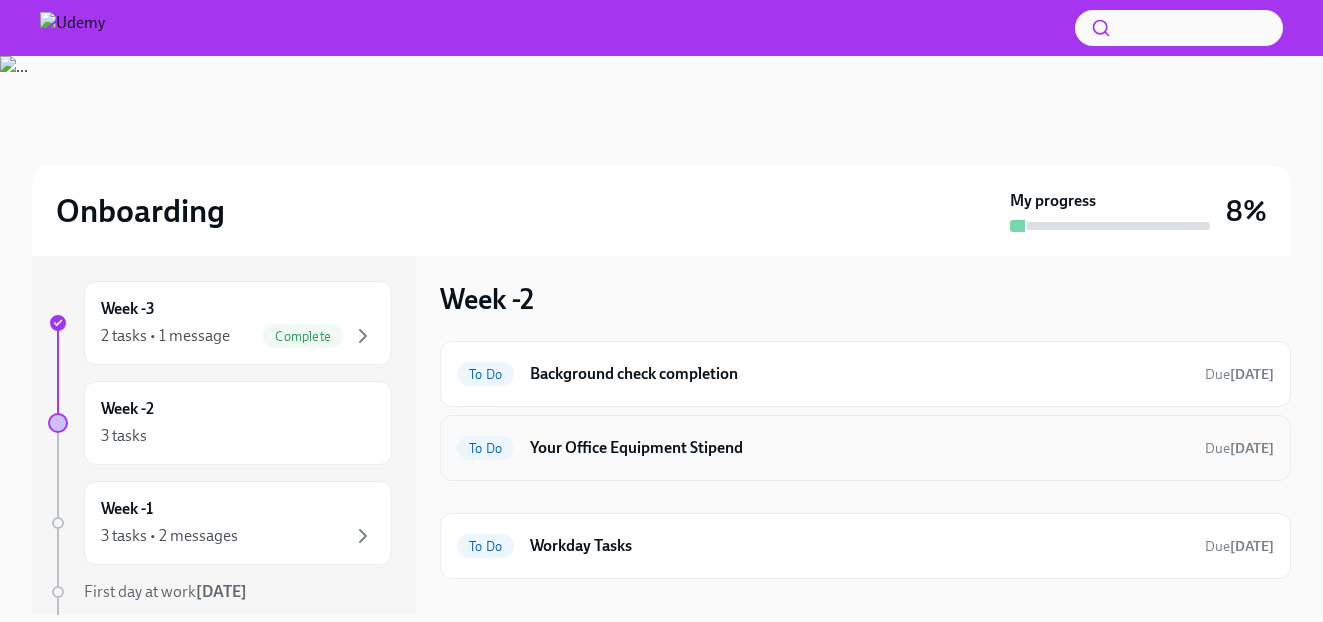 scroll, scrollTop: 5, scrollLeft: 0, axis: vertical 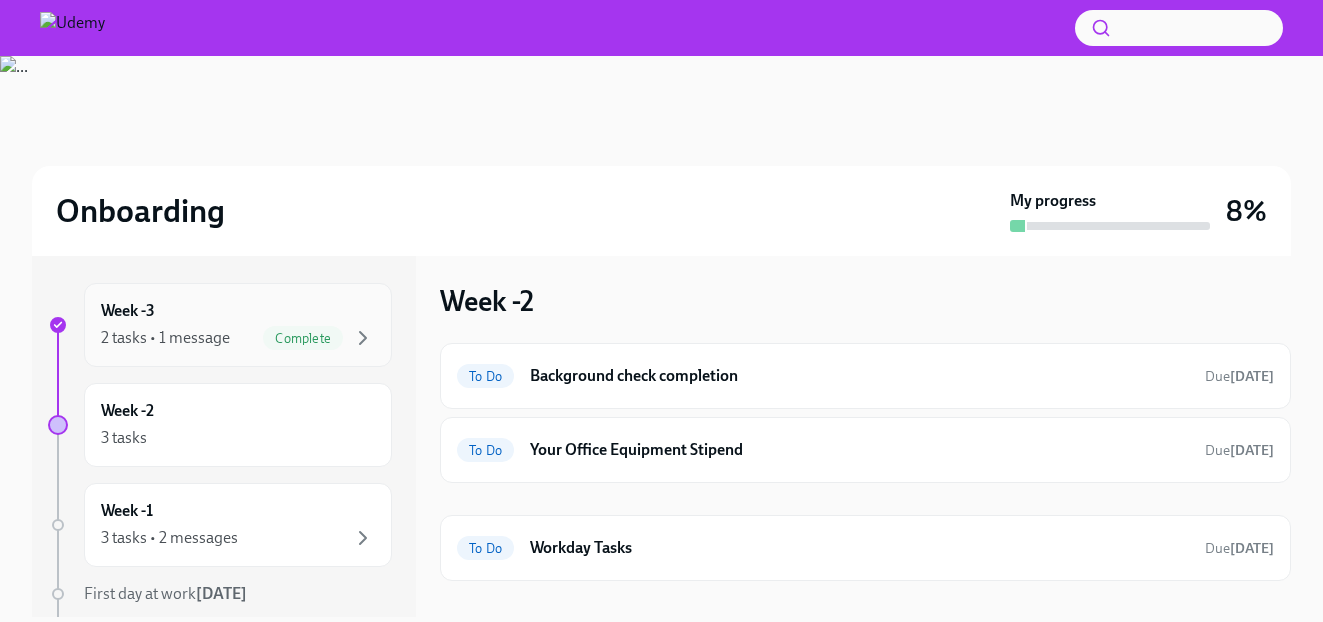 click on "Week -3 2 tasks • 1 message Complete" at bounding box center (238, 325) 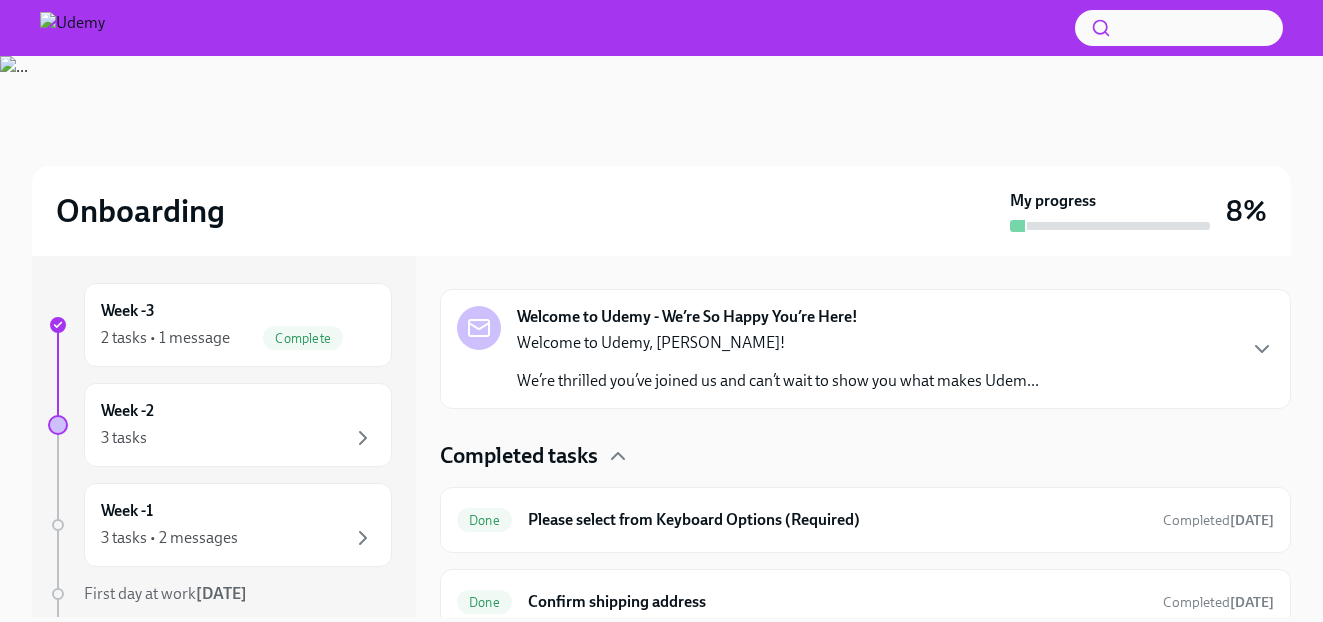 scroll, scrollTop: 310, scrollLeft: 0, axis: vertical 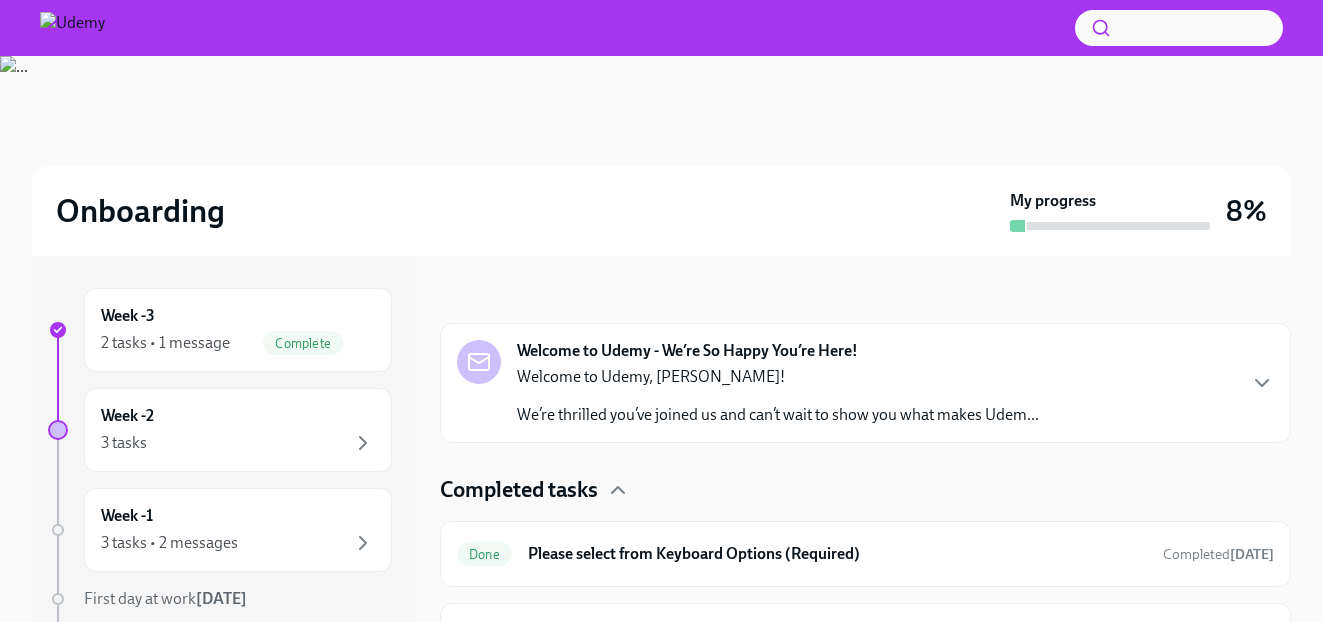 click on "Welcome to Udemy, [PERSON_NAME]!" at bounding box center [778, 377] 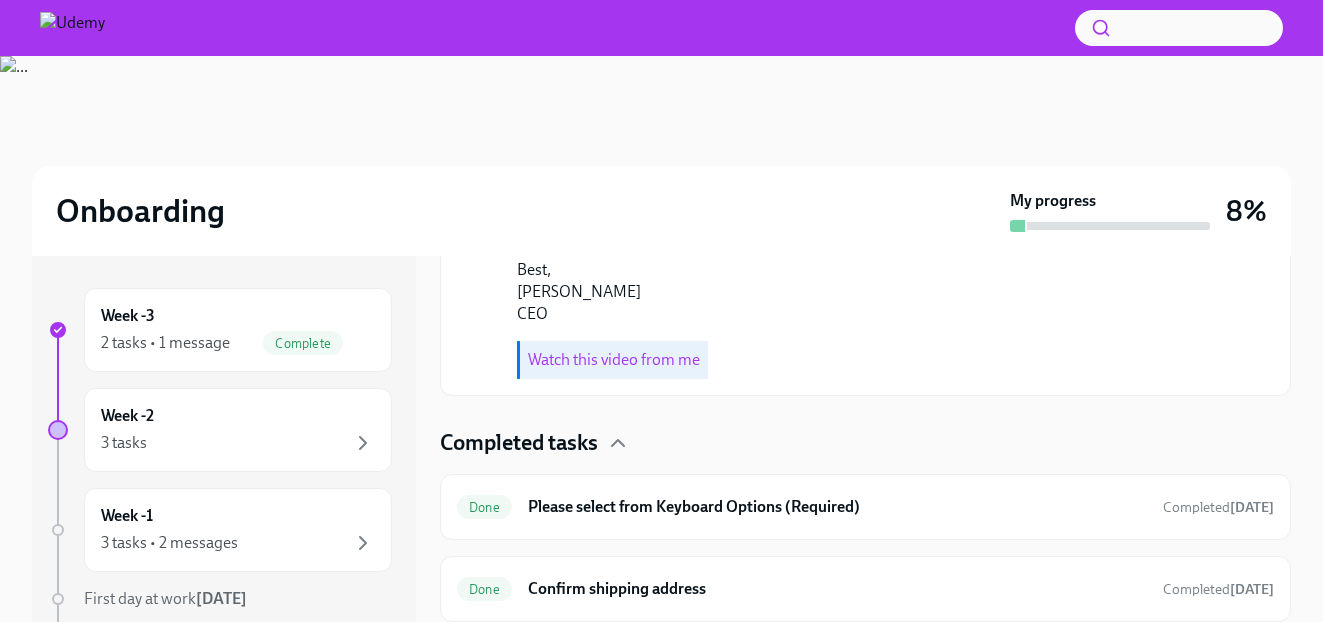 scroll, scrollTop: 1004, scrollLeft: 0, axis: vertical 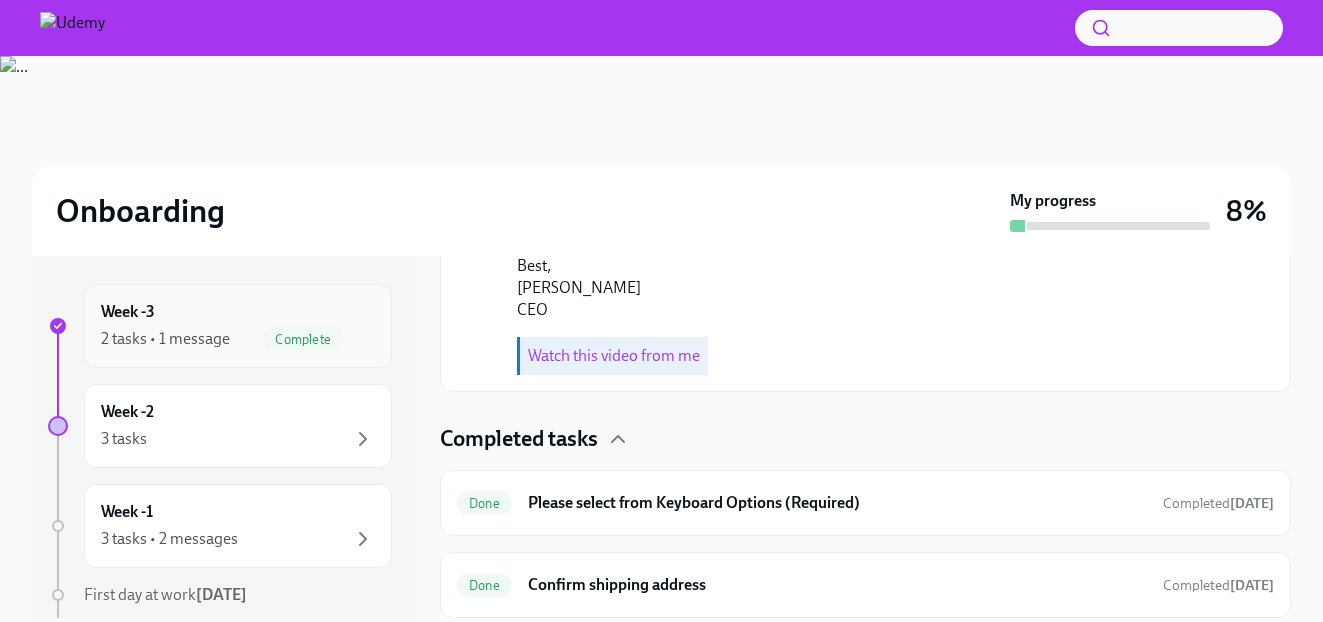 click on "Complete" at bounding box center (303, 339) 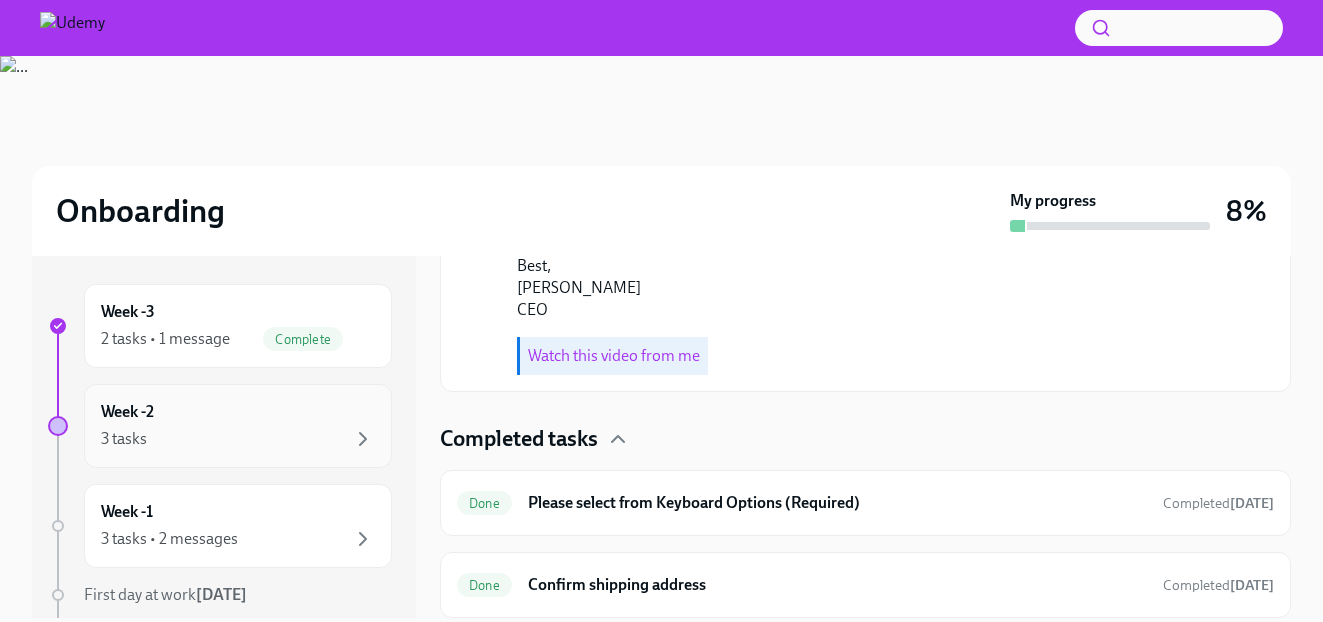 click on "Week -2 3 tasks" at bounding box center [238, 426] 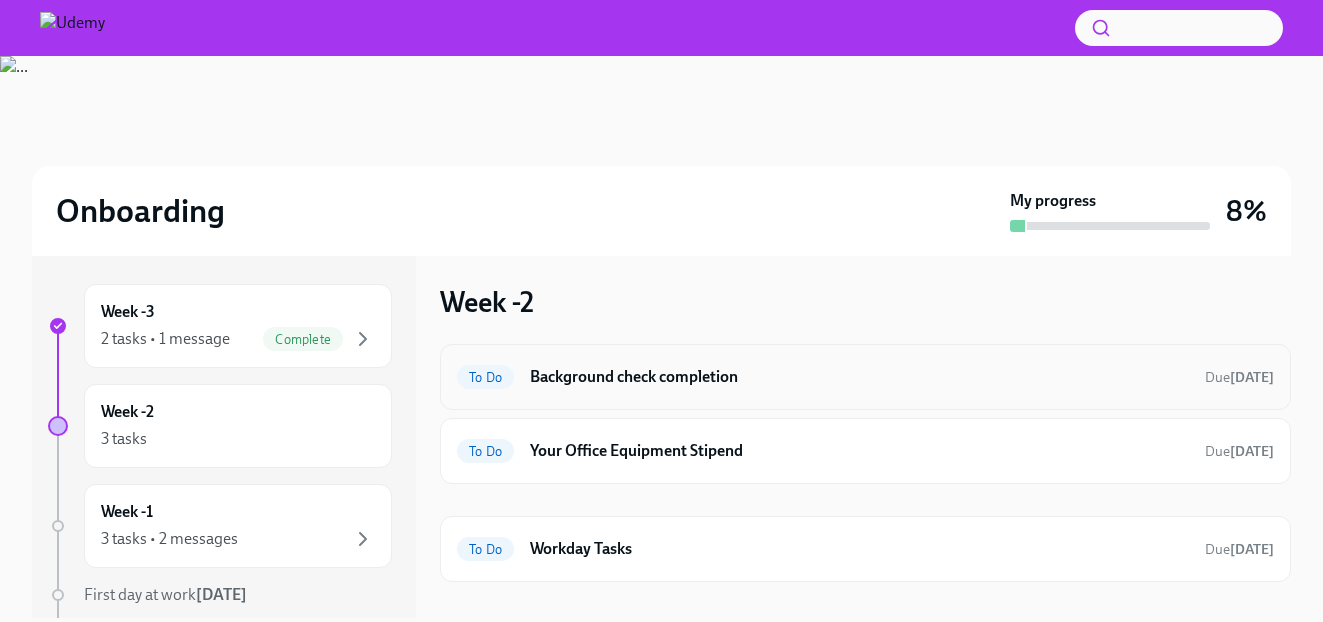 click on "Background check completion" at bounding box center [859, 377] 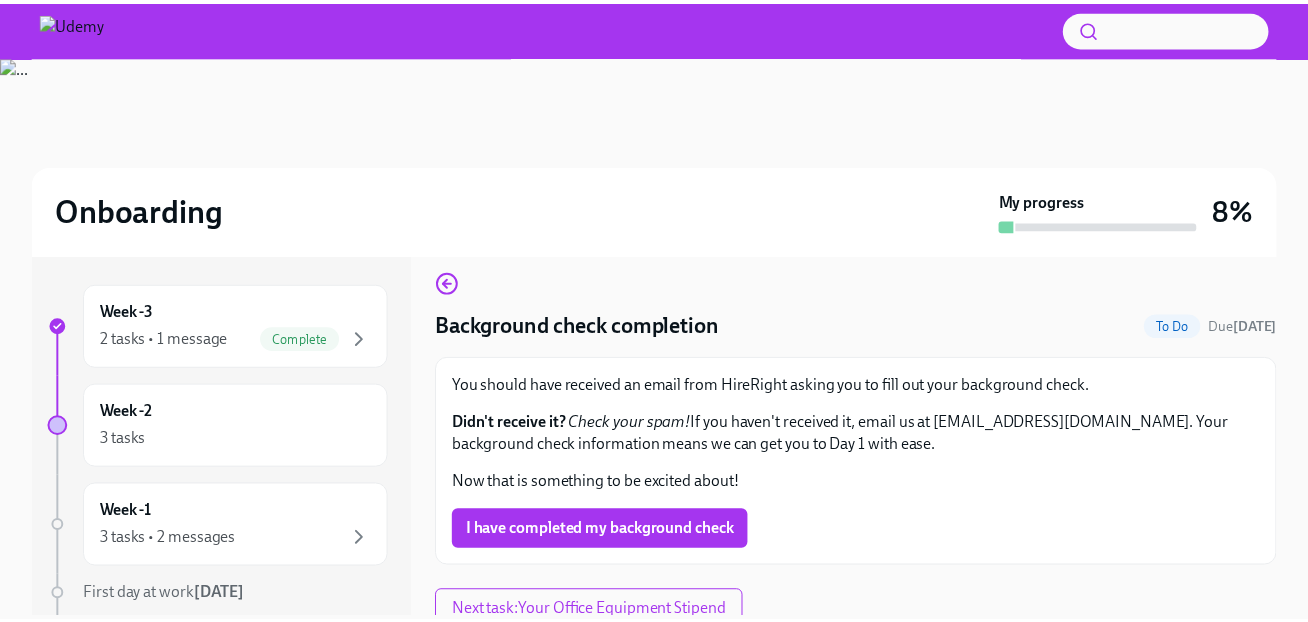 scroll, scrollTop: 26, scrollLeft: 0, axis: vertical 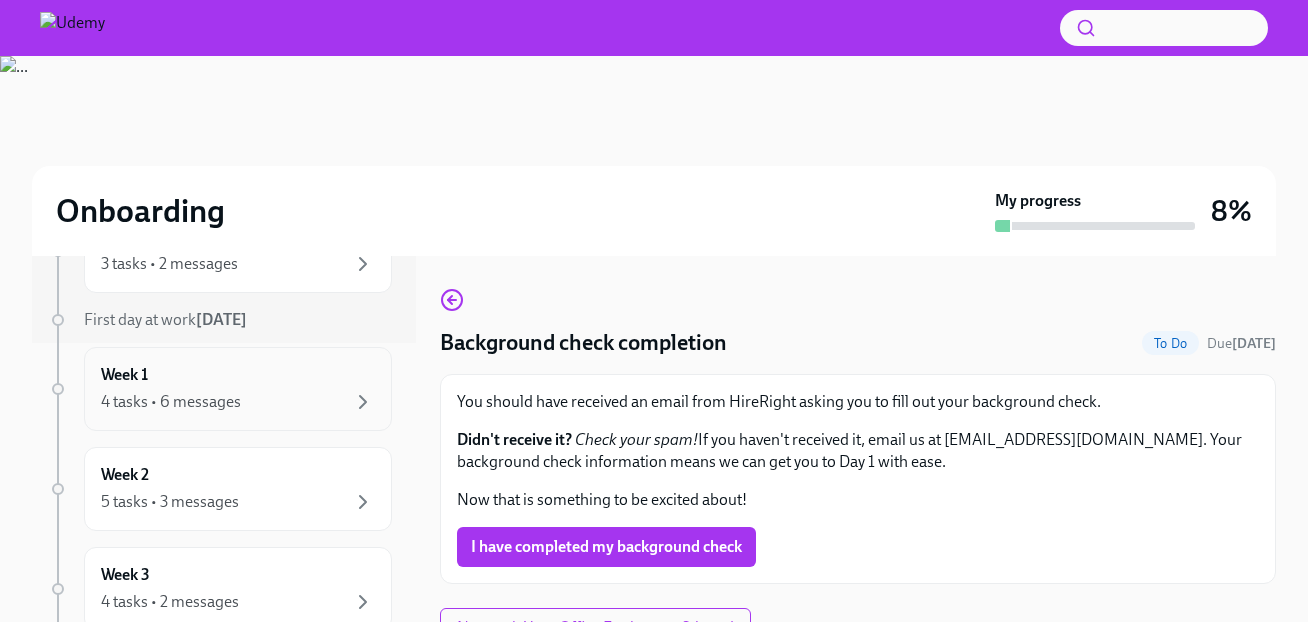 click on "Week 1 4 tasks • 6 messages" at bounding box center (238, 389) 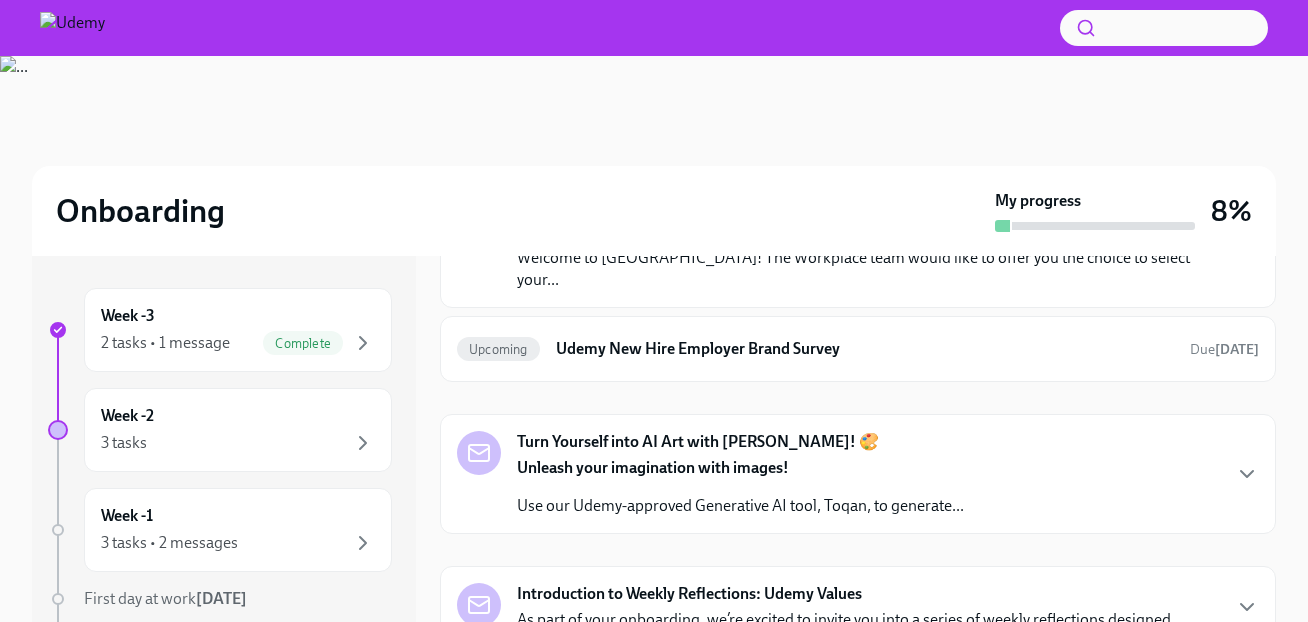 scroll, scrollTop: 856, scrollLeft: 0, axis: vertical 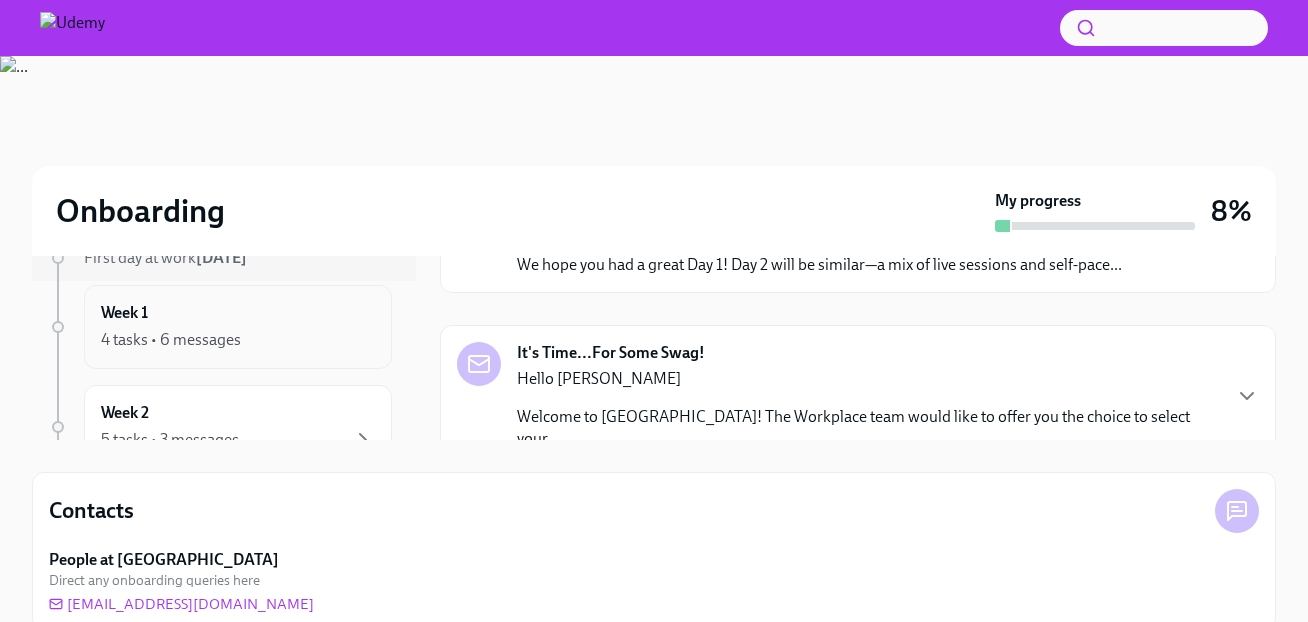 click on "4 tasks • 6 messages" at bounding box center (171, 340) 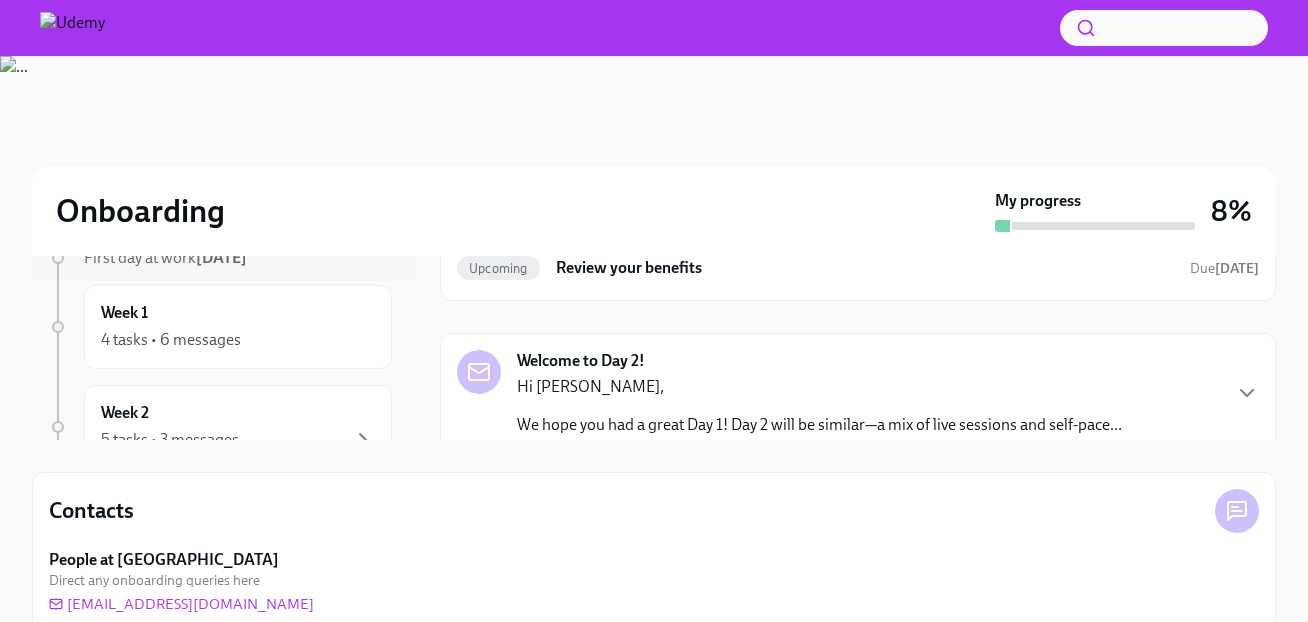 scroll, scrollTop: 335, scrollLeft: 0, axis: vertical 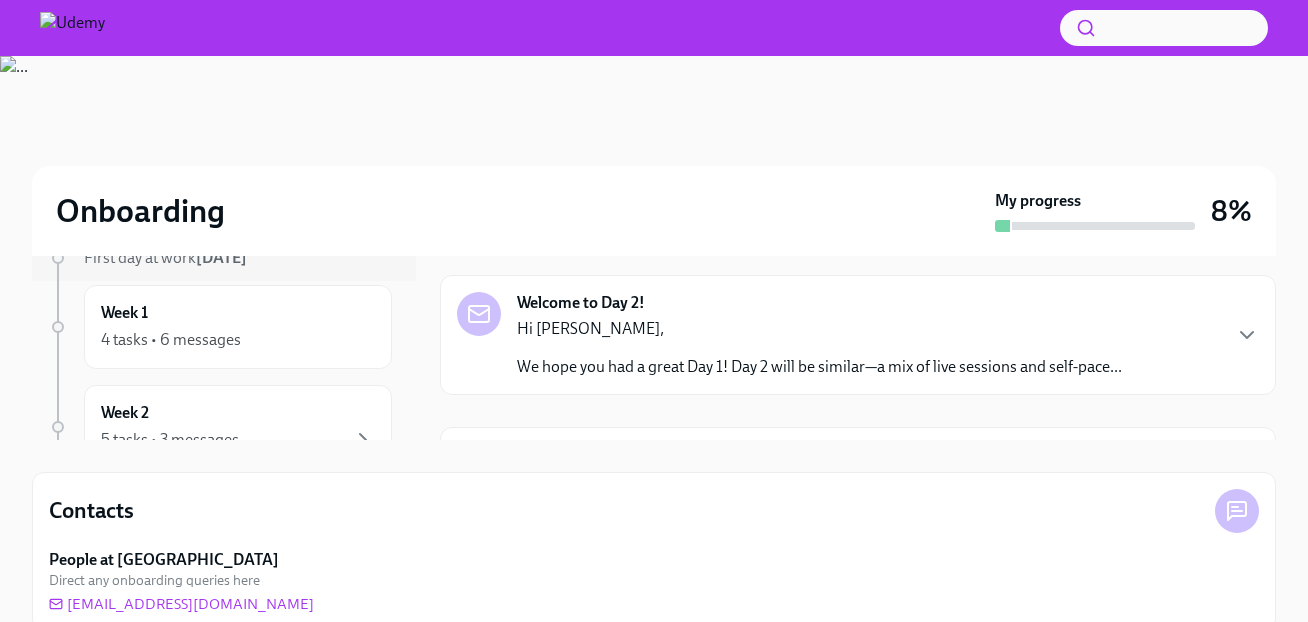 click on "Welcome to Day 2! Hi Tomás,
We hope you had a great Day 1! Day 2 will be similar—a mix of live sessions and self-pace..." at bounding box center (819, 335) 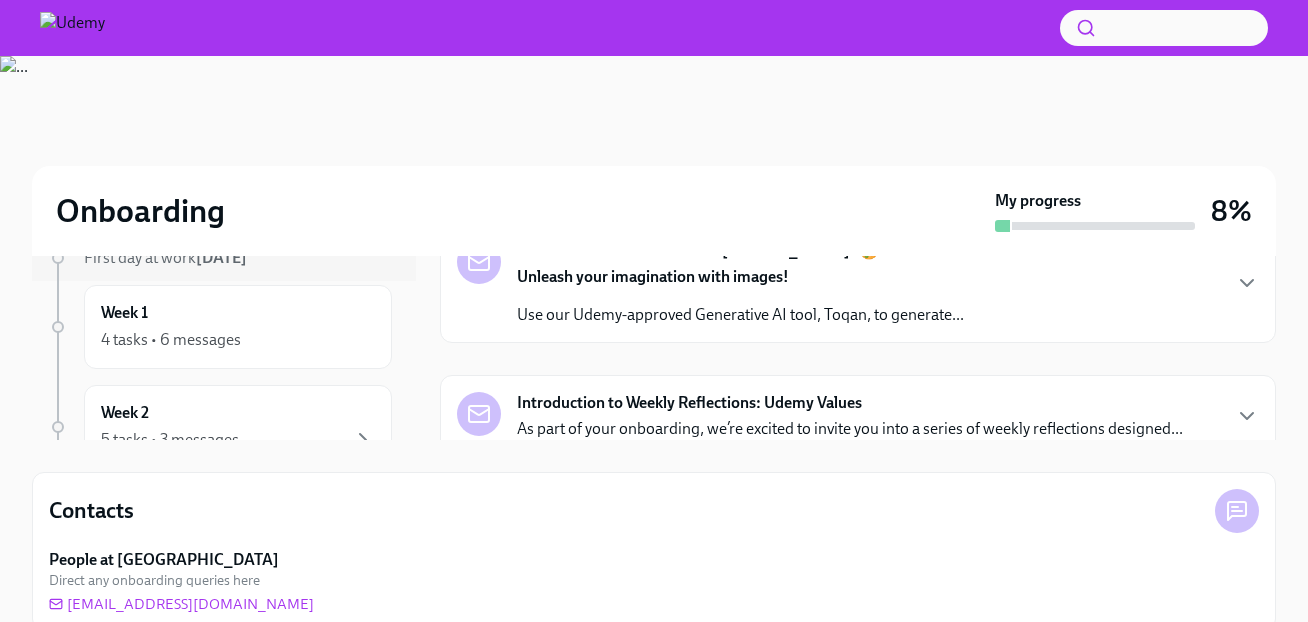 click on "Hello Tomás" at bounding box center (868, 29) 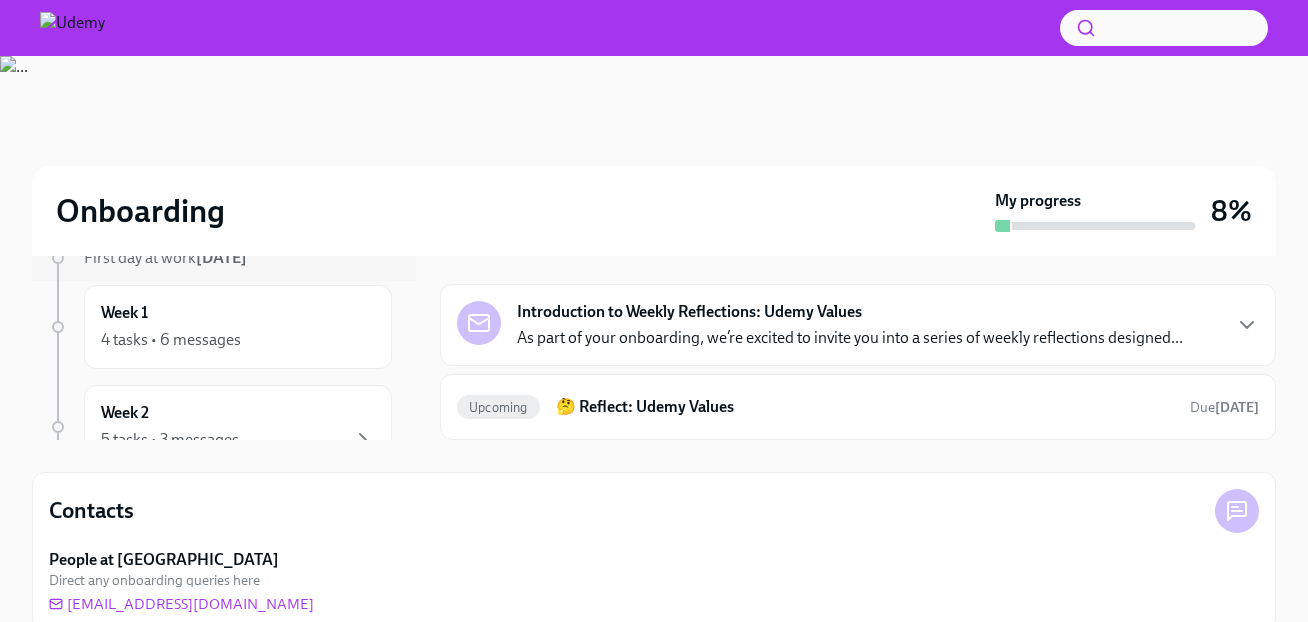 scroll, scrollTop: 2340, scrollLeft: 0, axis: vertical 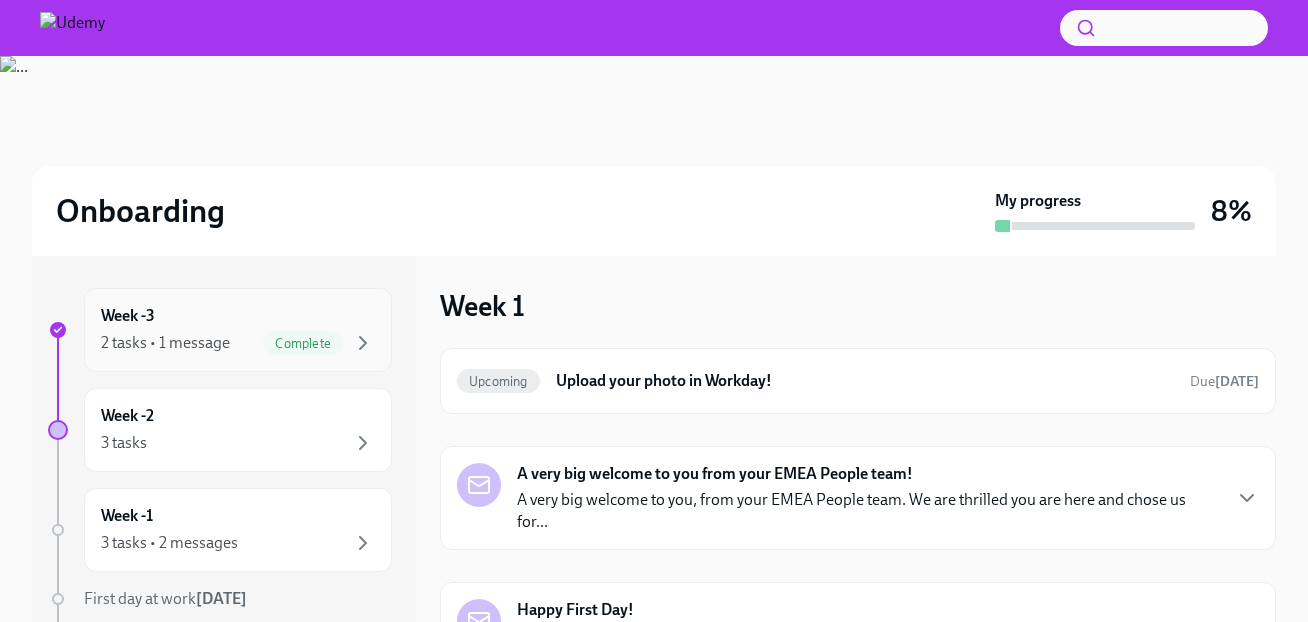 click on "2 tasks • 1 message" at bounding box center (165, 343) 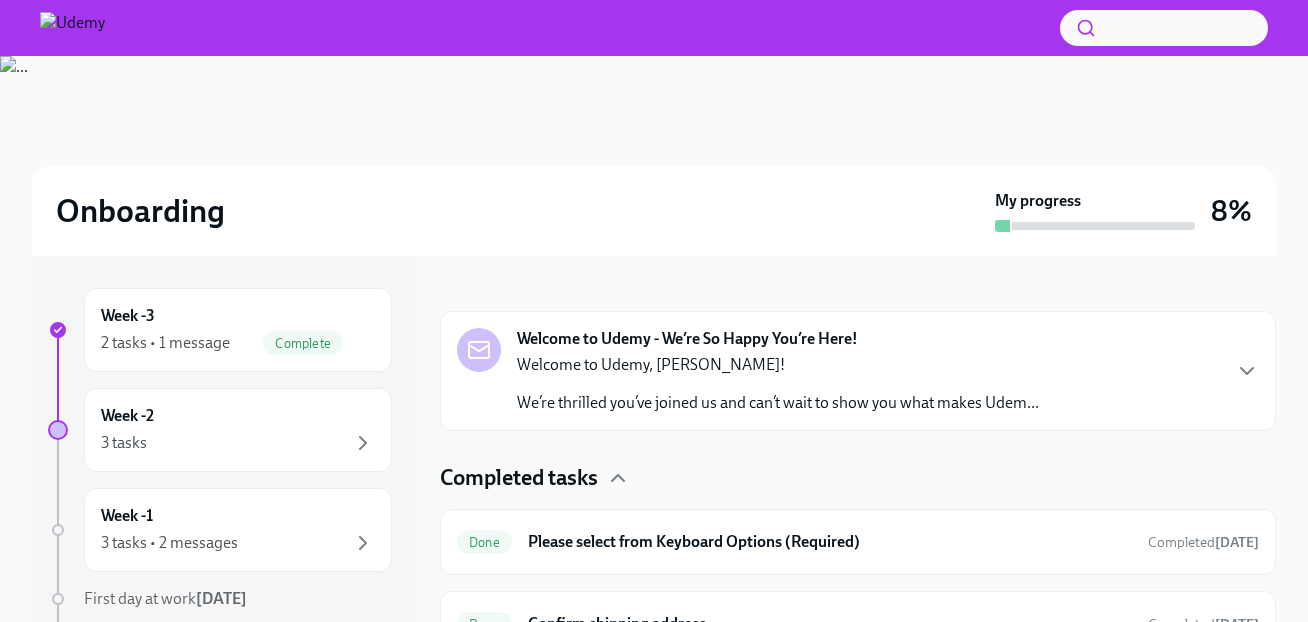 scroll, scrollTop: 310, scrollLeft: 0, axis: vertical 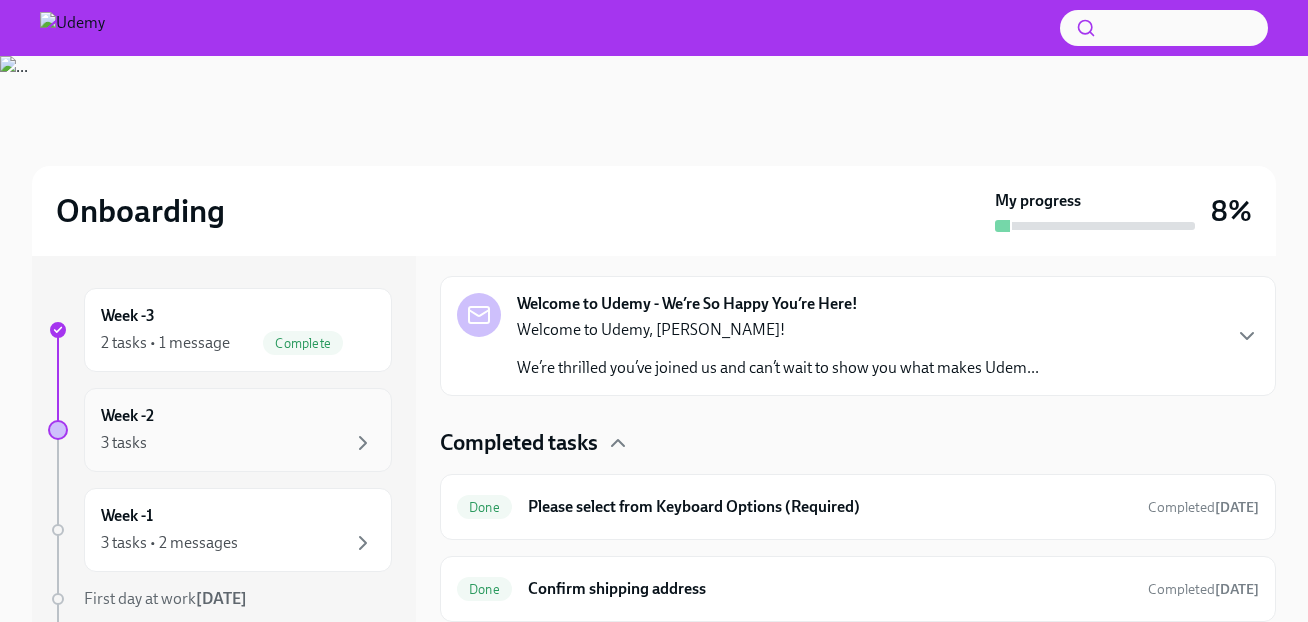click on "3 tasks" at bounding box center [238, 443] 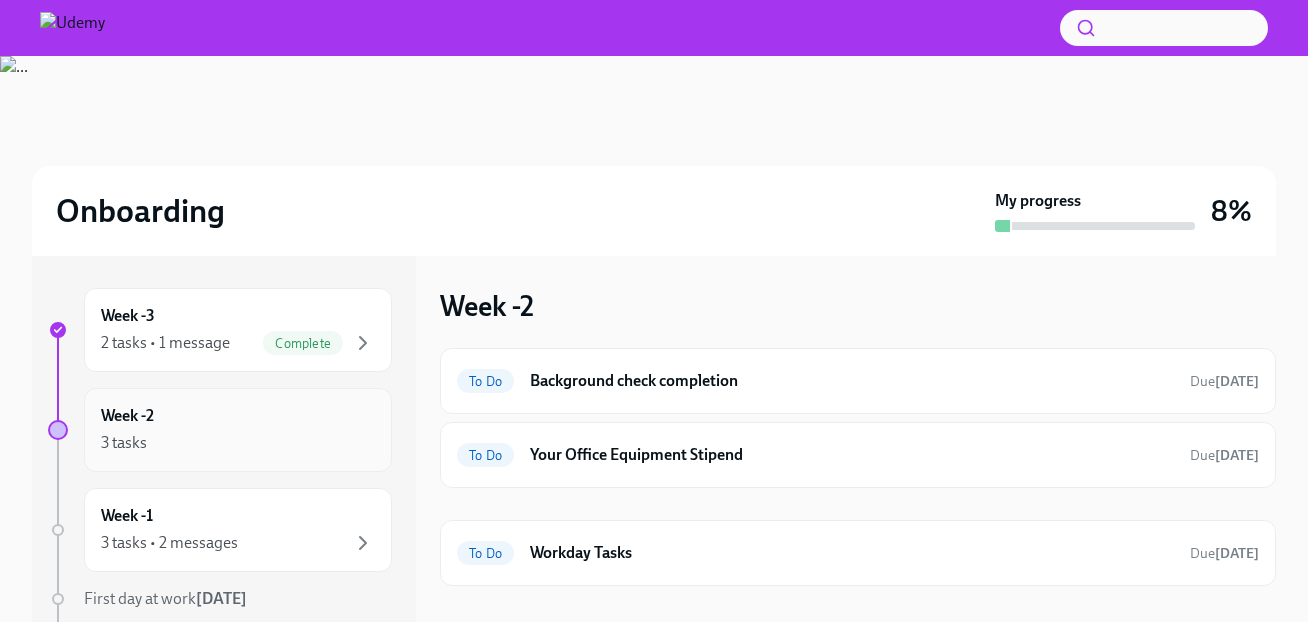 scroll, scrollTop: 0, scrollLeft: 0, axis: both 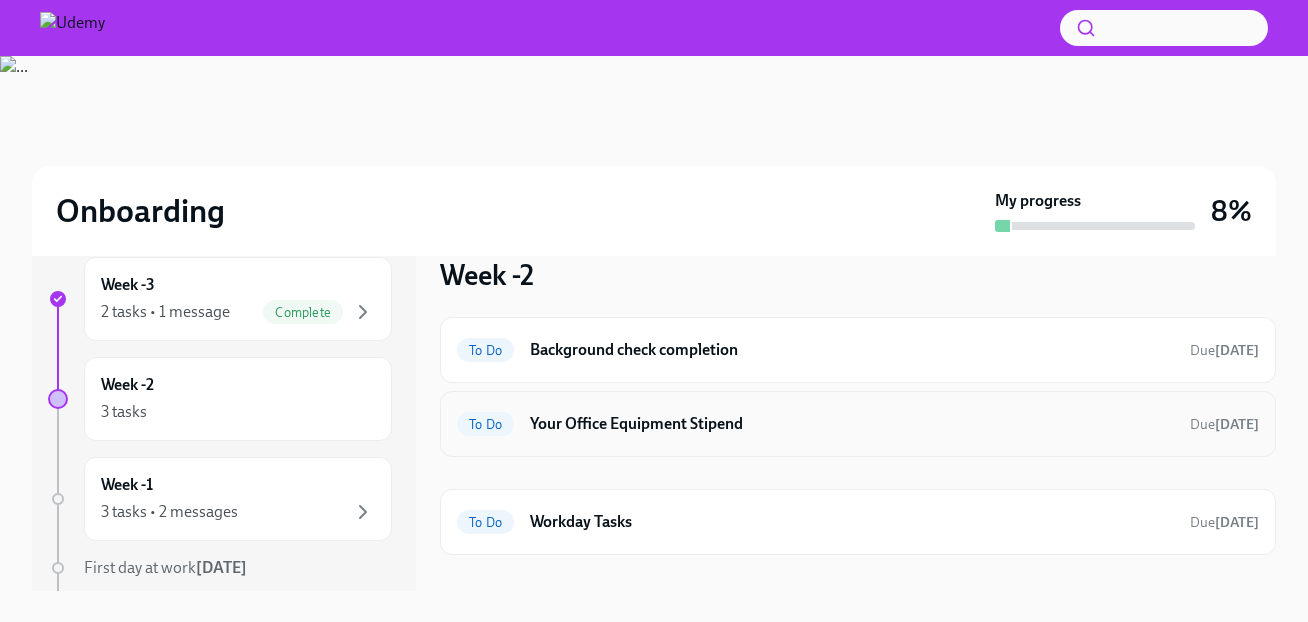 click on "Your Office Equipment Stipend" at bounding box center (852, 424) 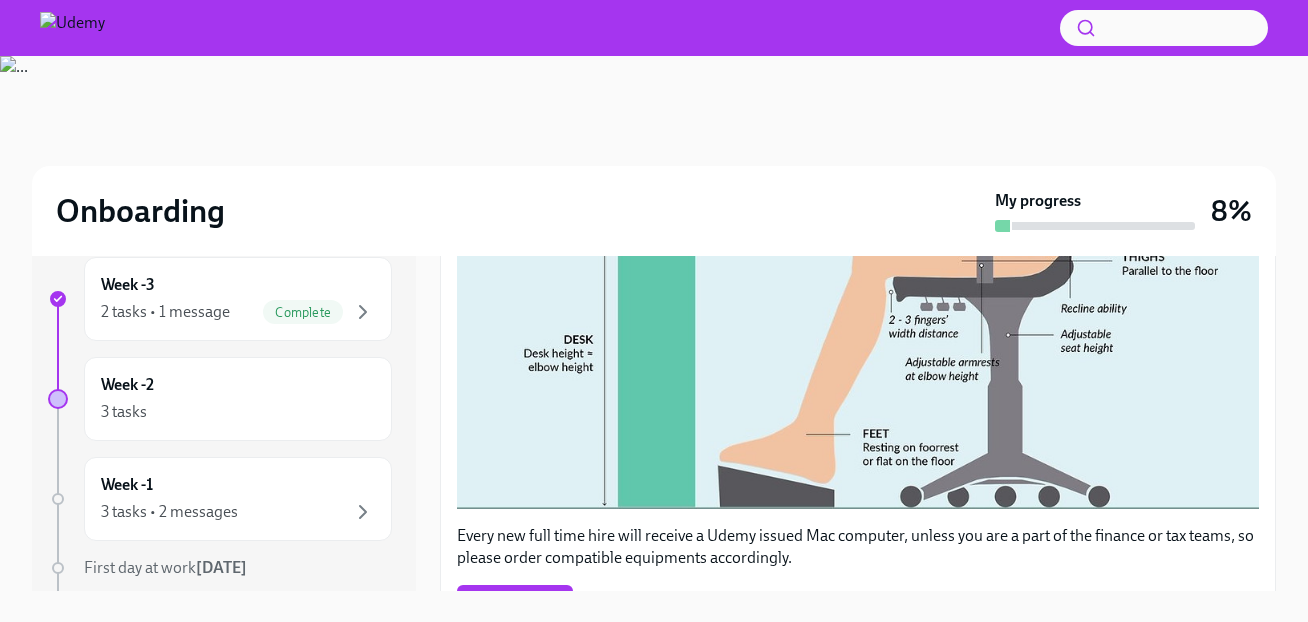 scroll, scrollTop: 1123, scrollLeft: 0, axis: vertical 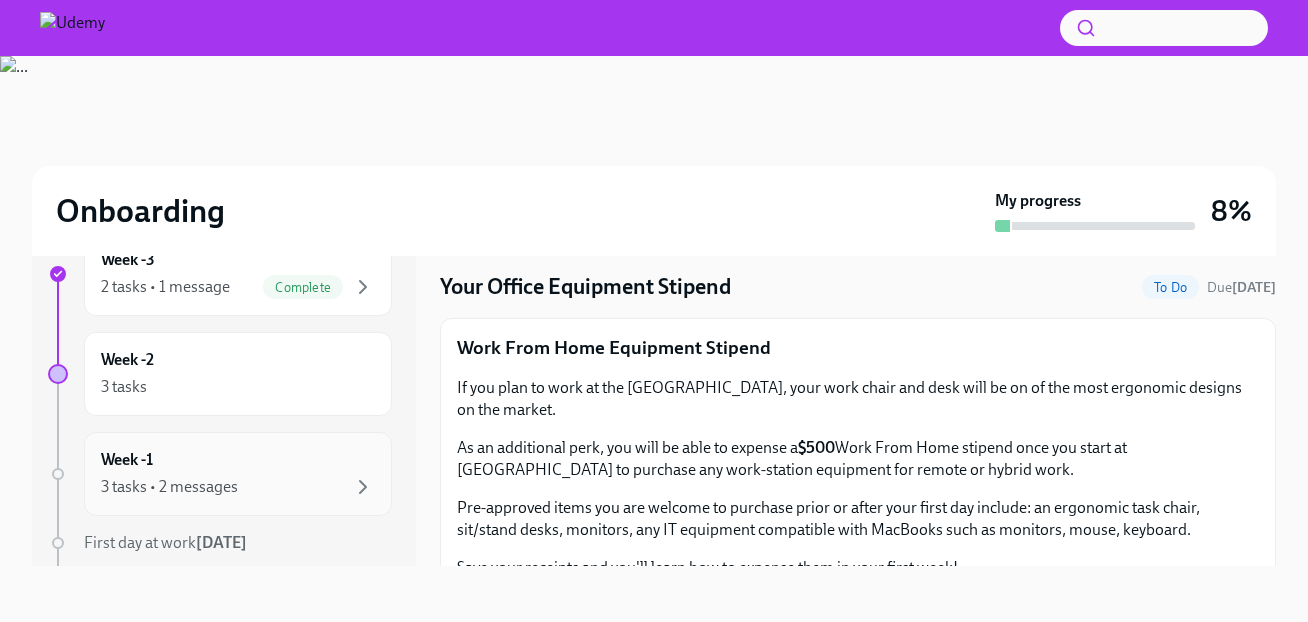 click on "Week -1 3 tasks • 2 messages" at bounding box center (238, 474) 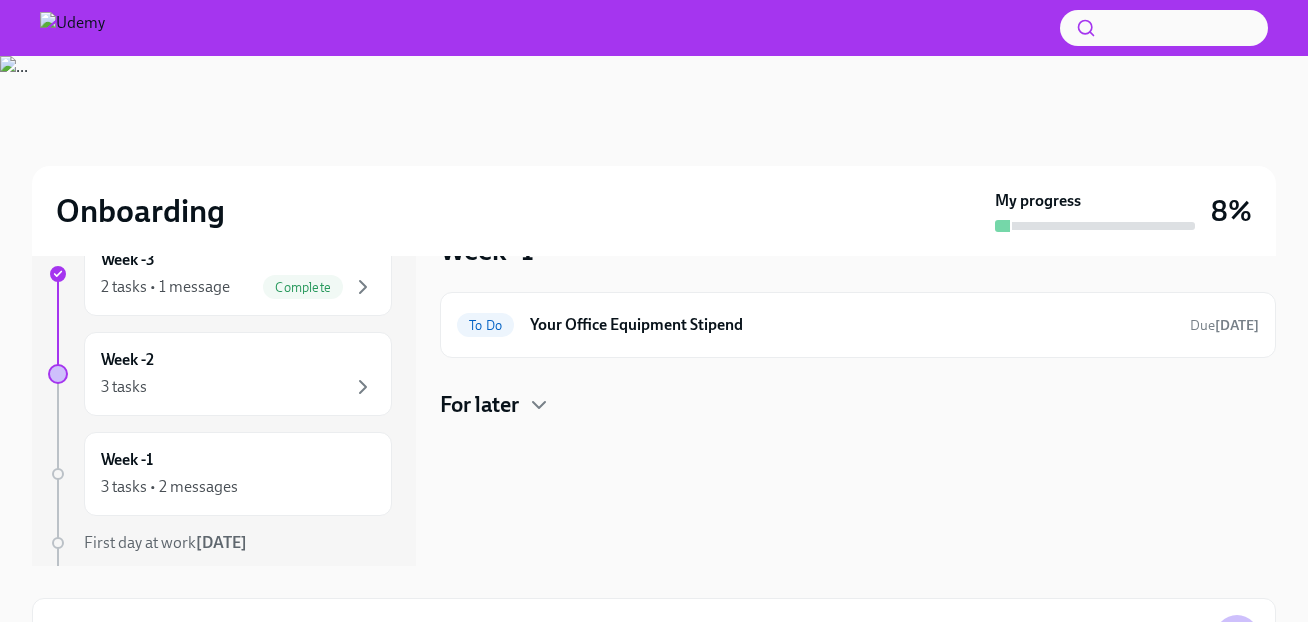 click on "For later" at bounding box center [479, 405] 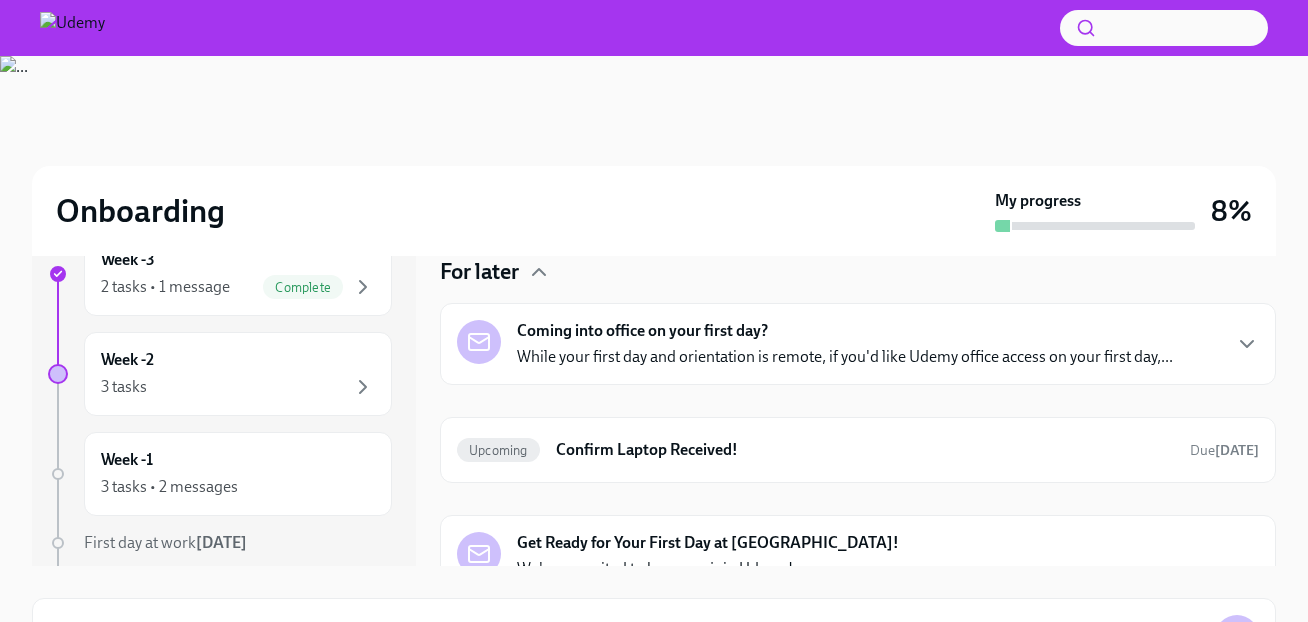 scroll, scrollTop: 132, scrollLeft: 0, axis: vertical 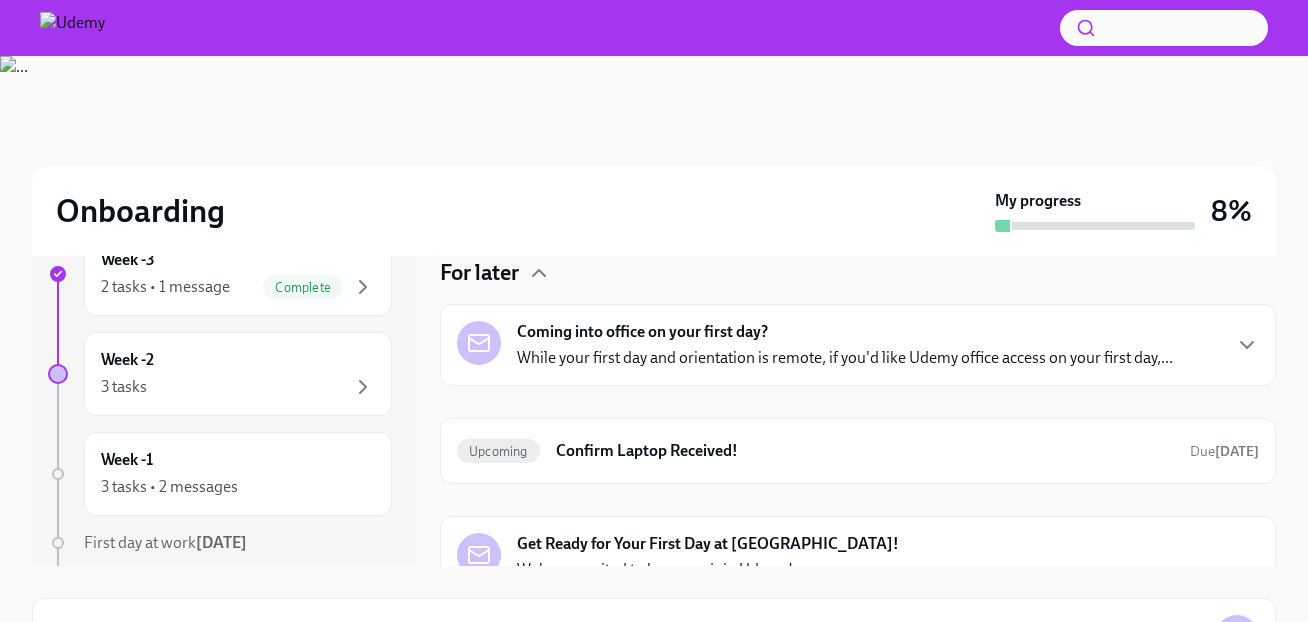 click on "While your first day and orientation is remote, if you'd like Udemy office access on your first day,..." at bounding box center (845, 358) 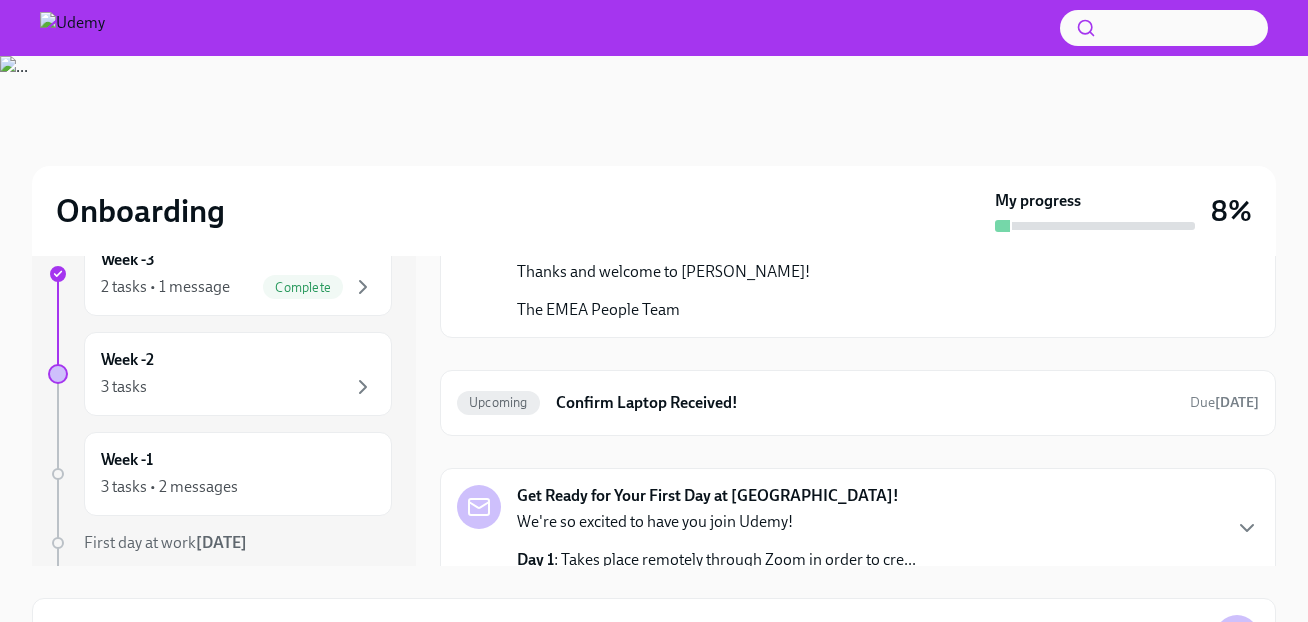 scroll, scrollTop: 535, scrollLeft: 0, axis: vertical 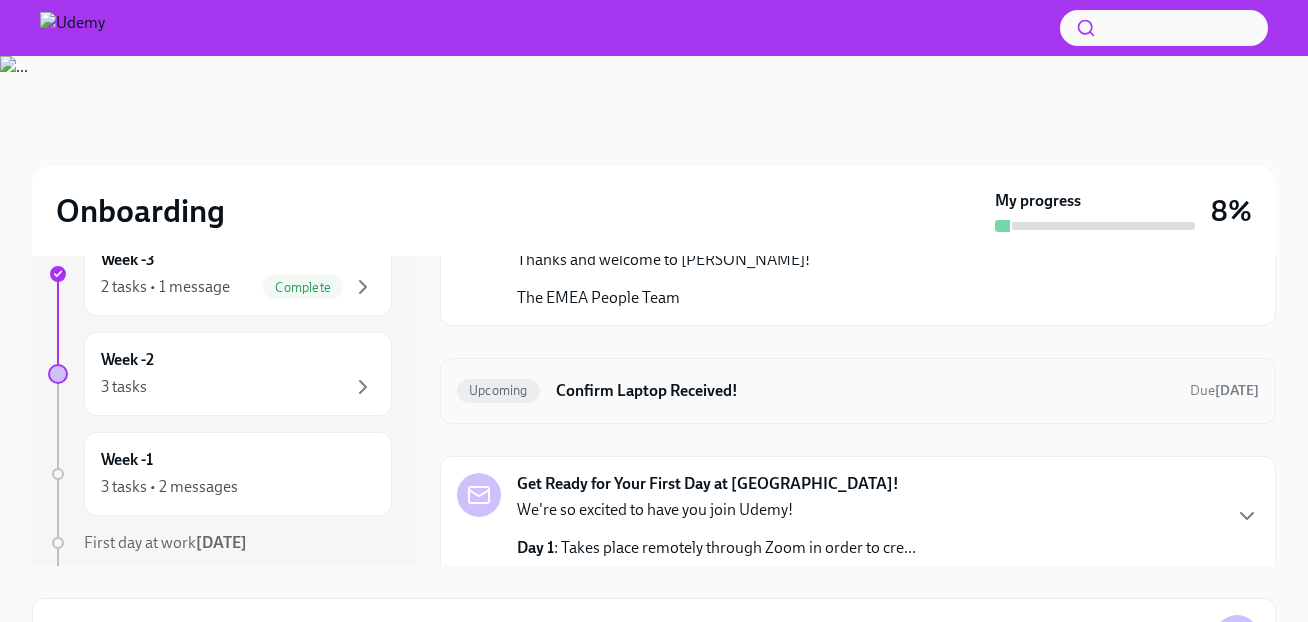 click on "Upcoming Confirm Laptop Received! Due  in 8 days" at bounding box center (858, 391) 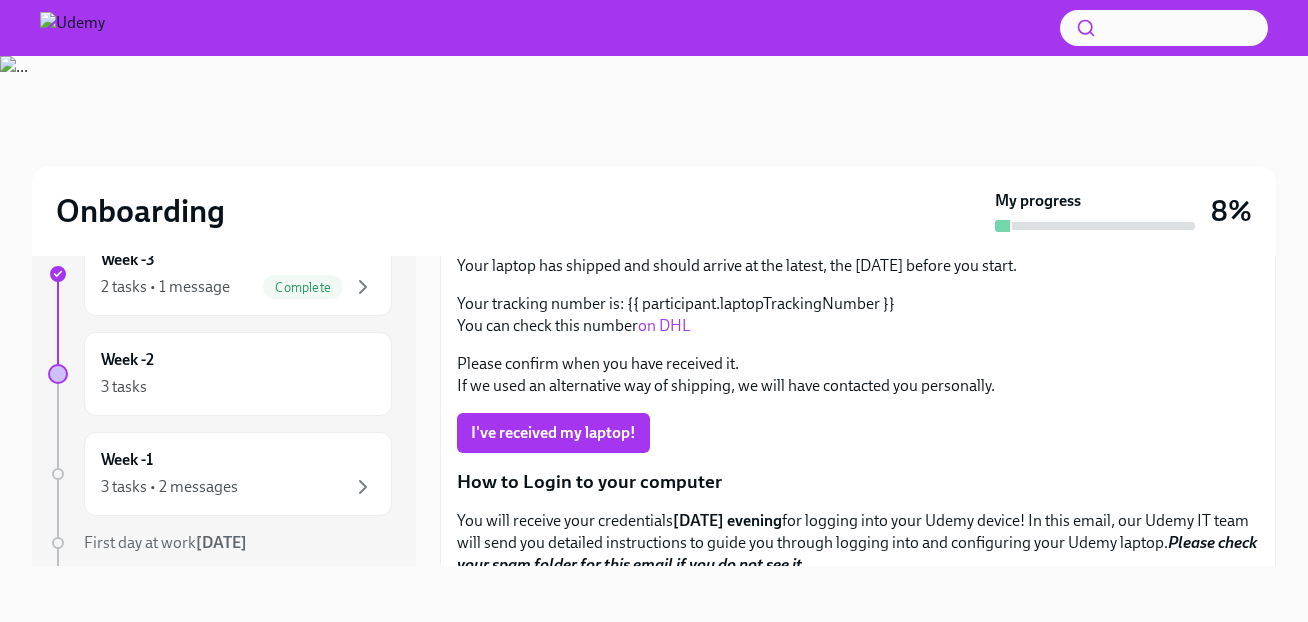 scroll, scrollTop: 89, scrollLeft: 0, axis: vertical 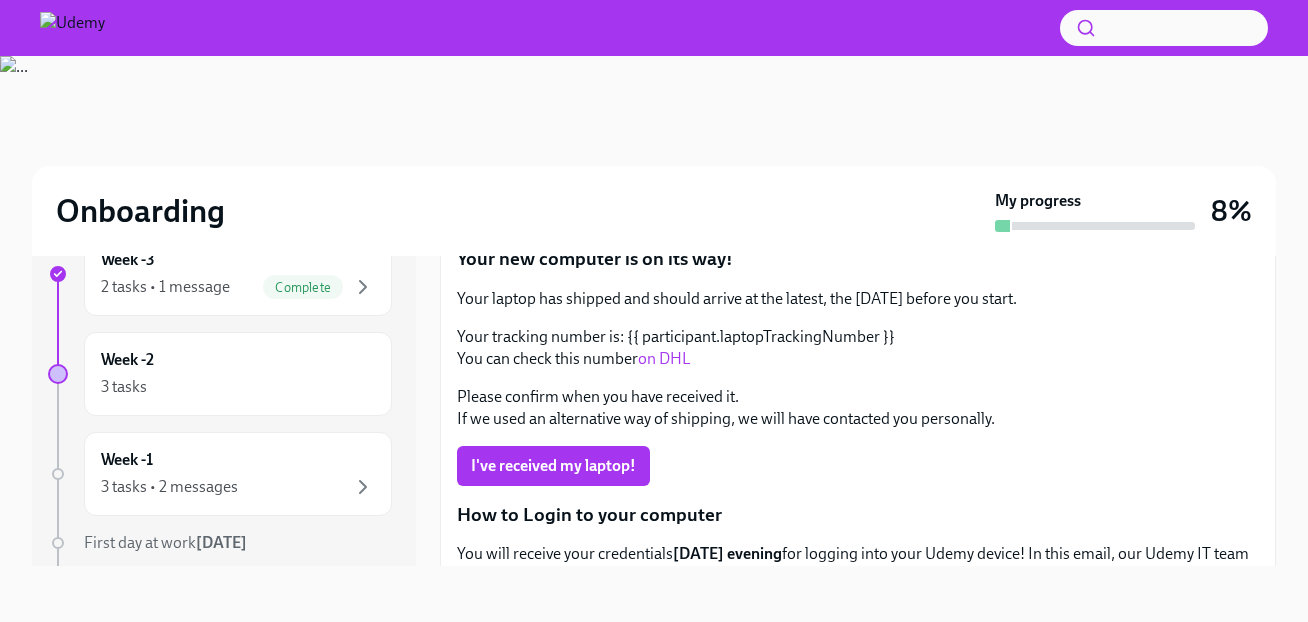 click on "on DHL" at bounding box center (664, 358) 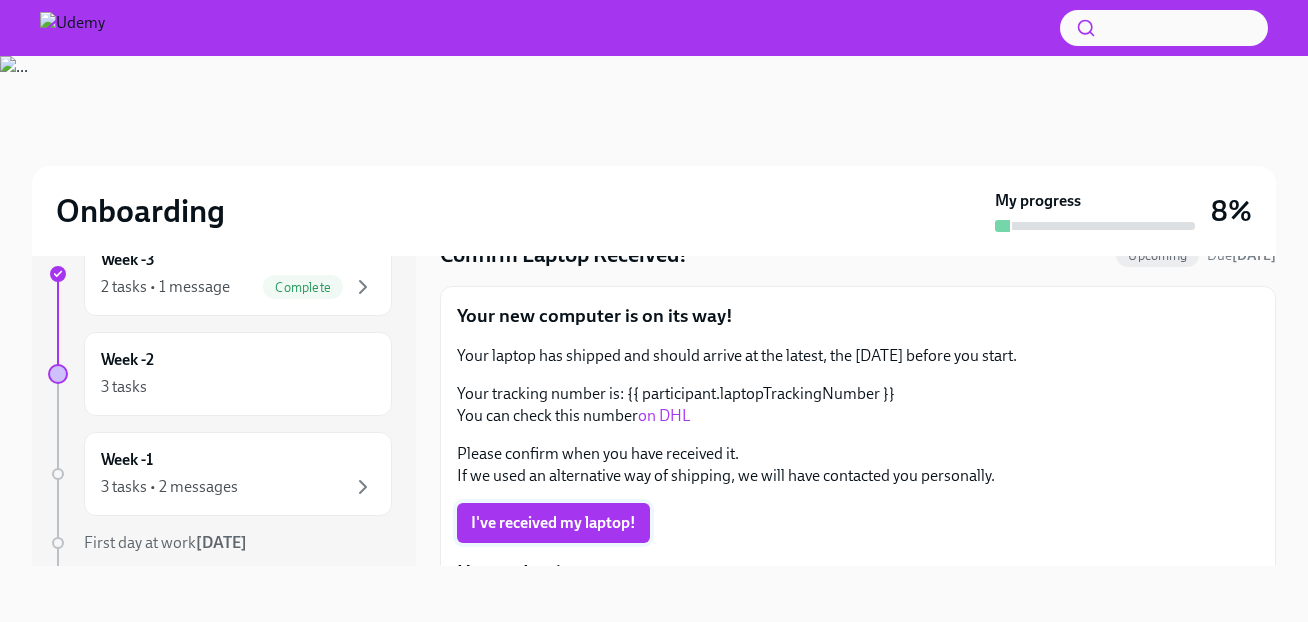 scroll, scrollTop: 0, scrollLeft: 0, axis: both 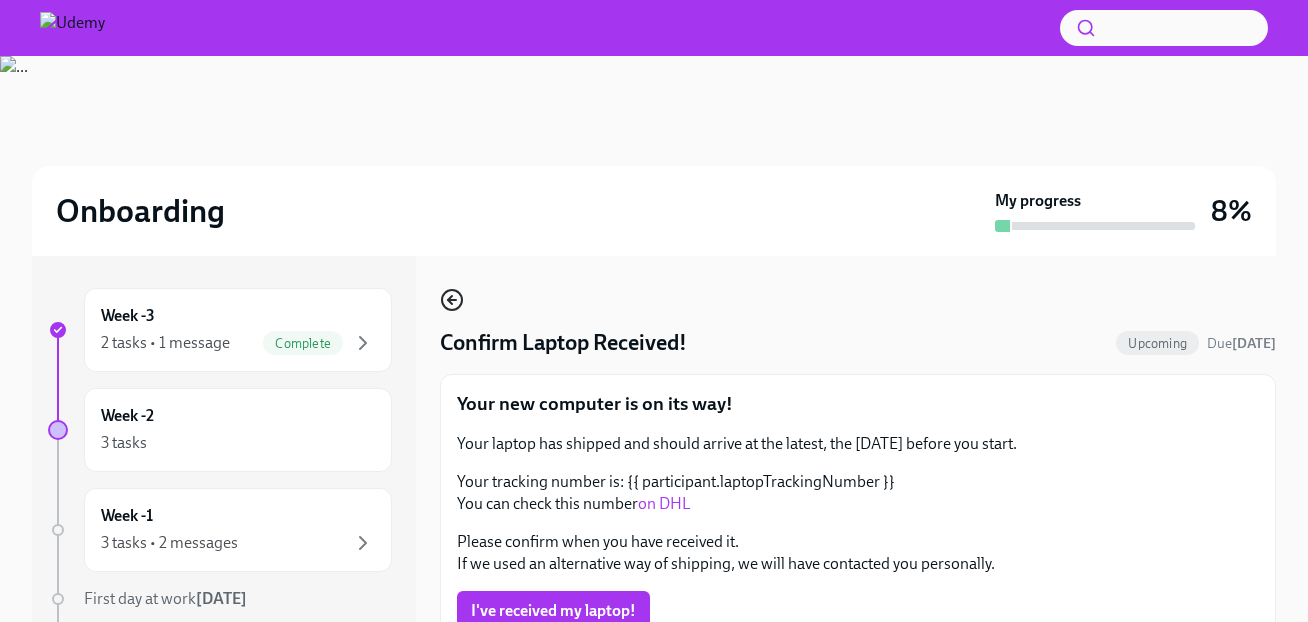 click 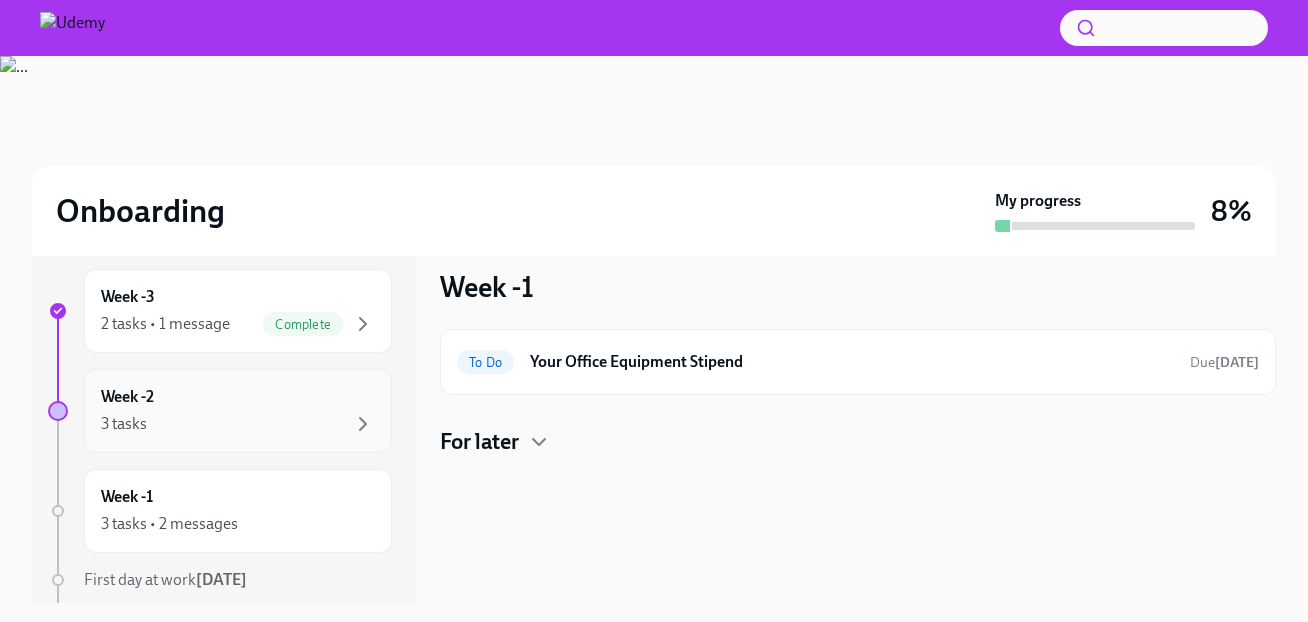 scroll, scrollTop: 22, scrollLeft: 0, axis: vertical 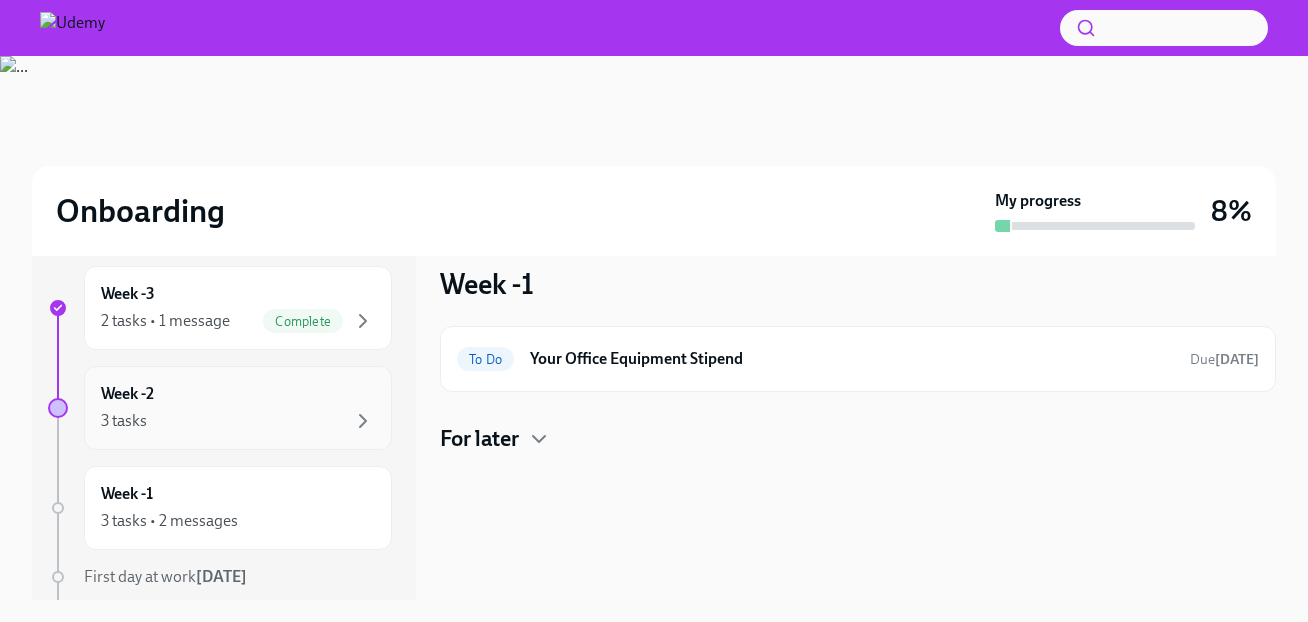click on "3 tasks" at bounding box center [238, 421] 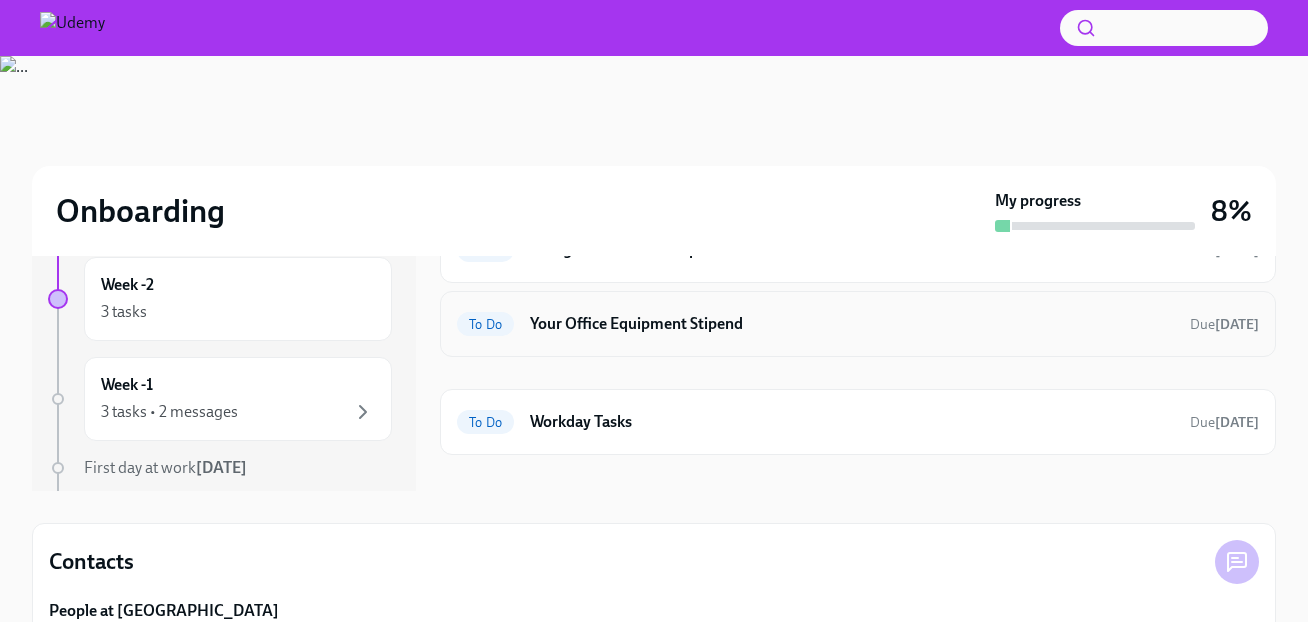 scroll, scrollTop: 0, scrollLeft: 0, axis: both 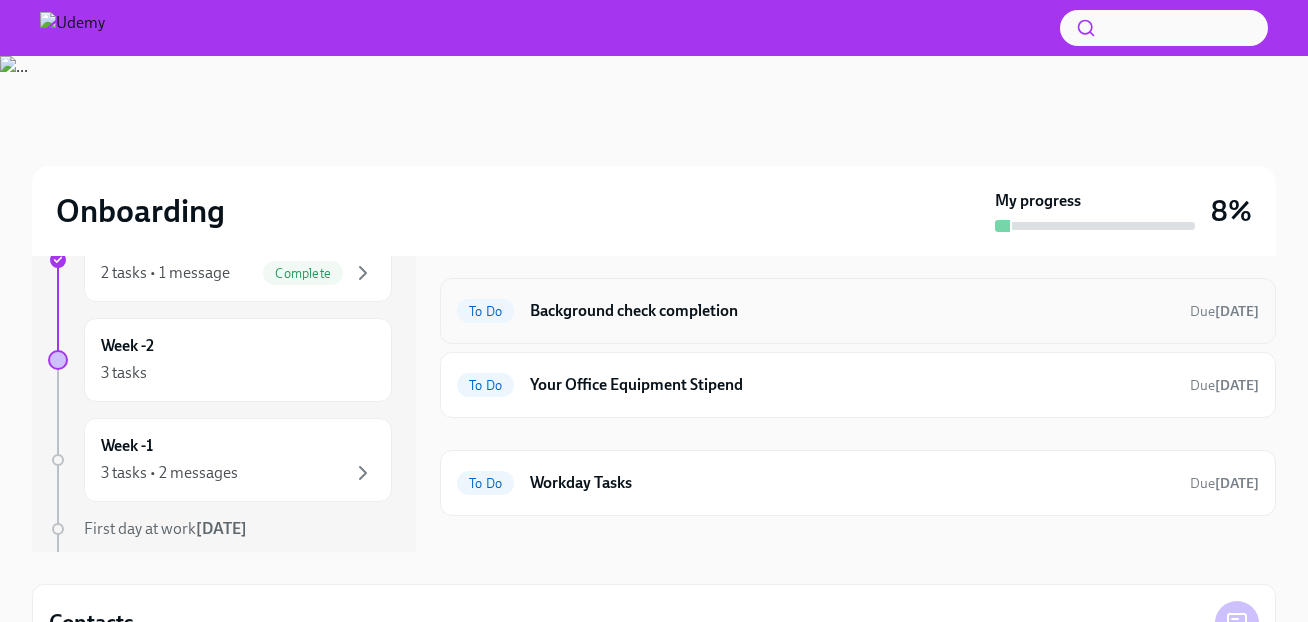 click on "To Do Background check completion Due  [DATE]" at bounding box center [858, 311] 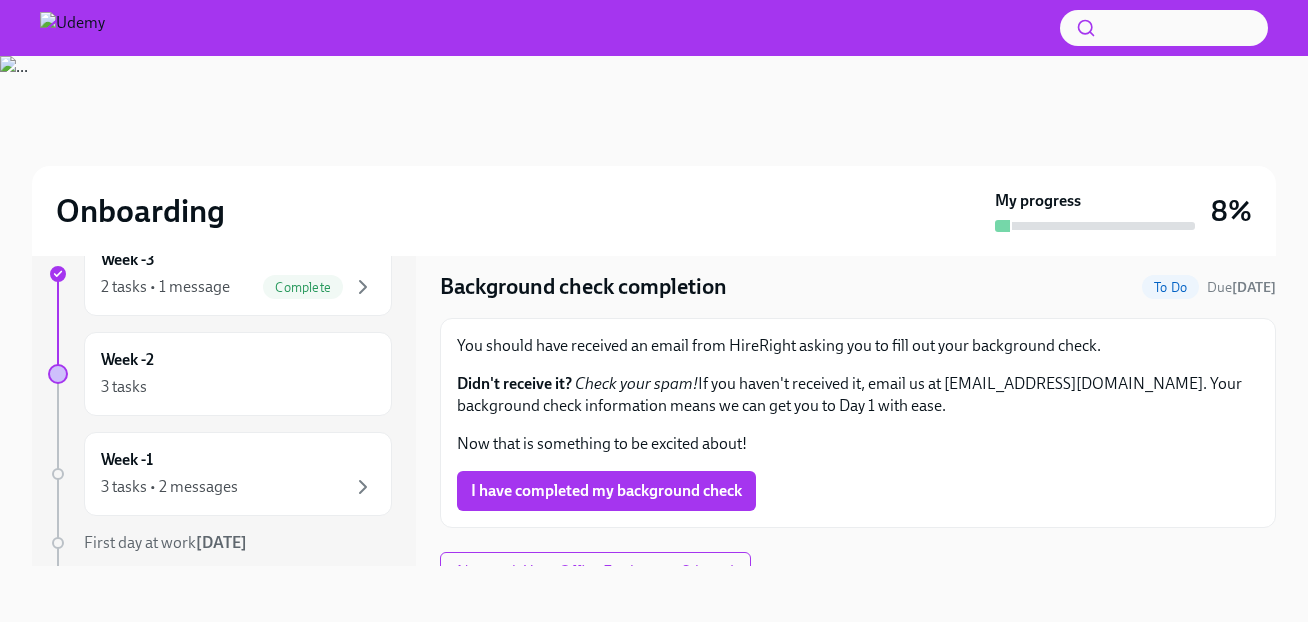 scroll, scrollTop: 56, scrollLeft: 0, axis: vertical 